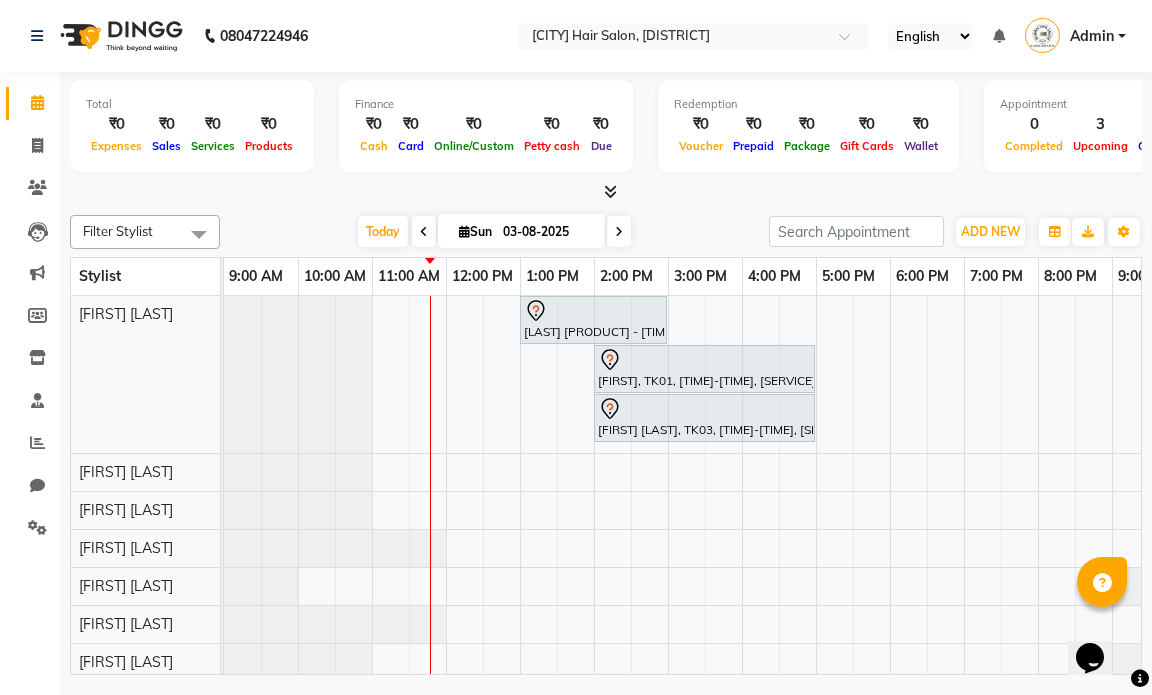 scroll, scrollTop: 0, scrollLeft: 0, axis: both 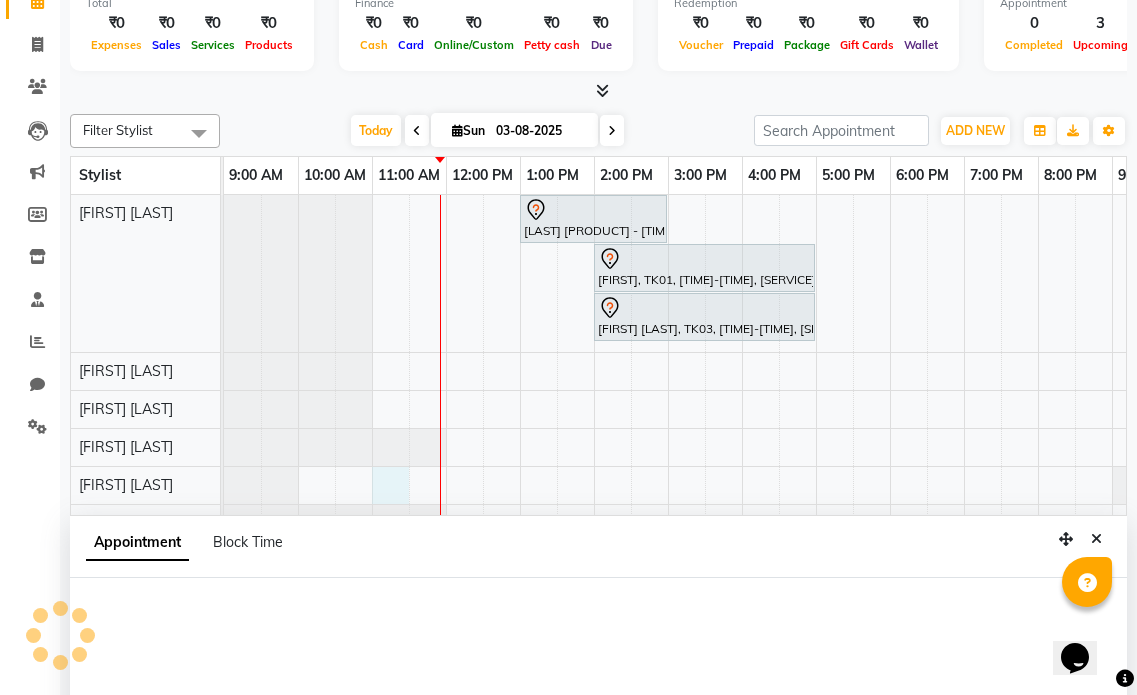 select on "66016" 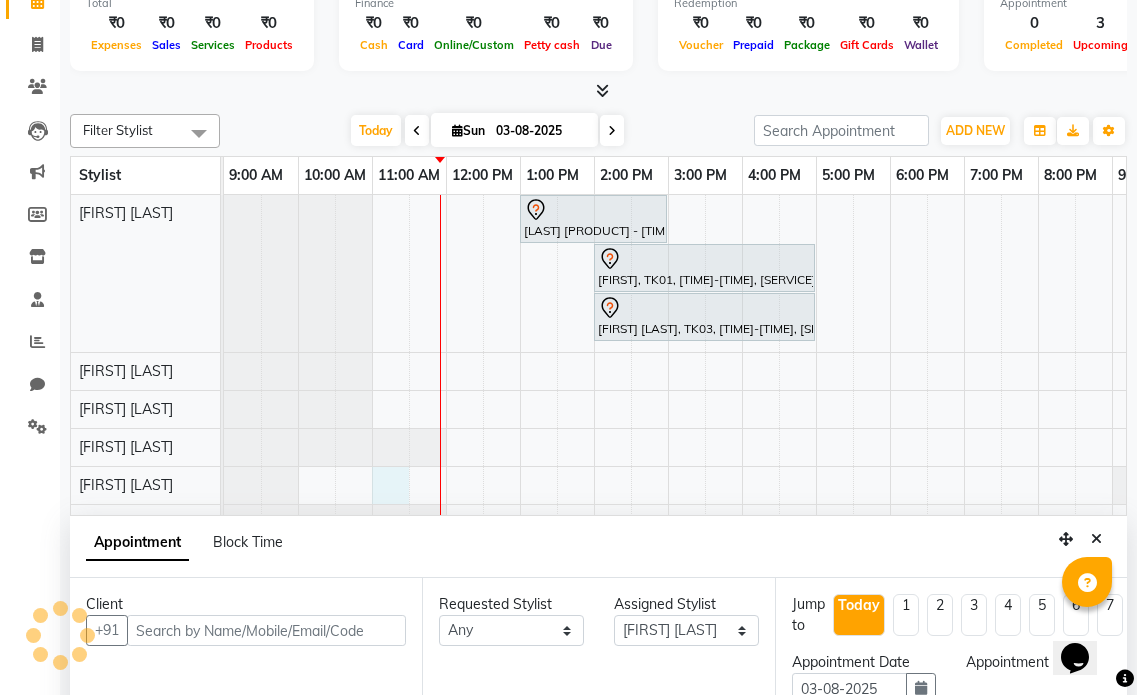 scroll, scrollTop: 377, scrollLeft: 0, axis: vertical 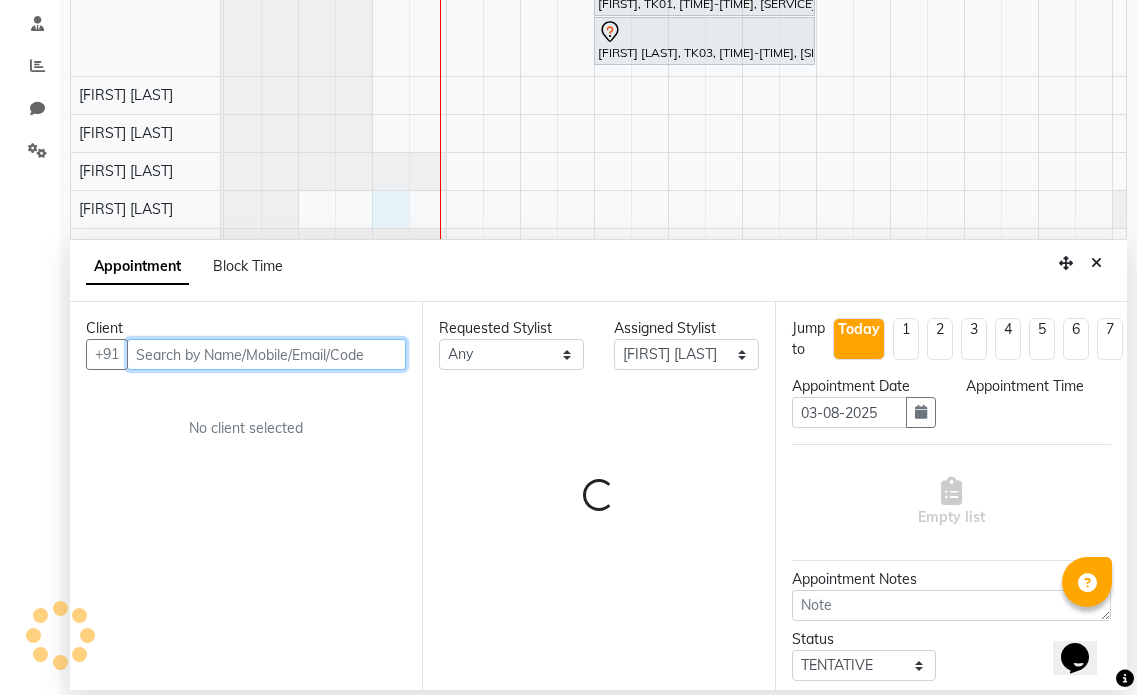 select on "660" 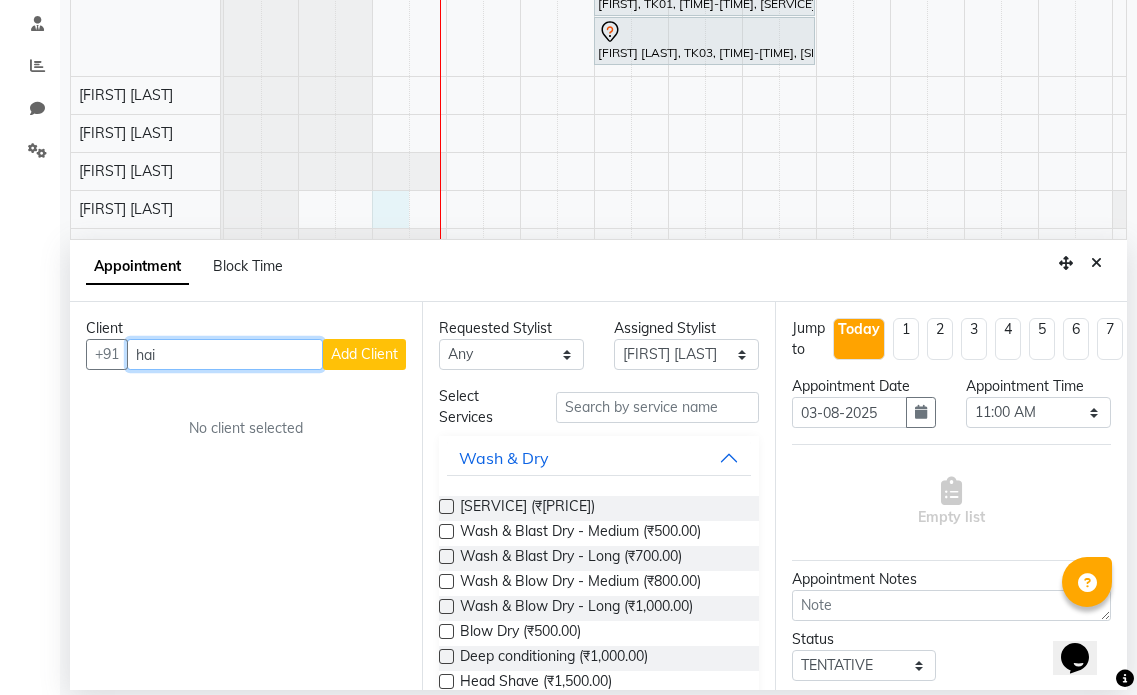 type on "hair" 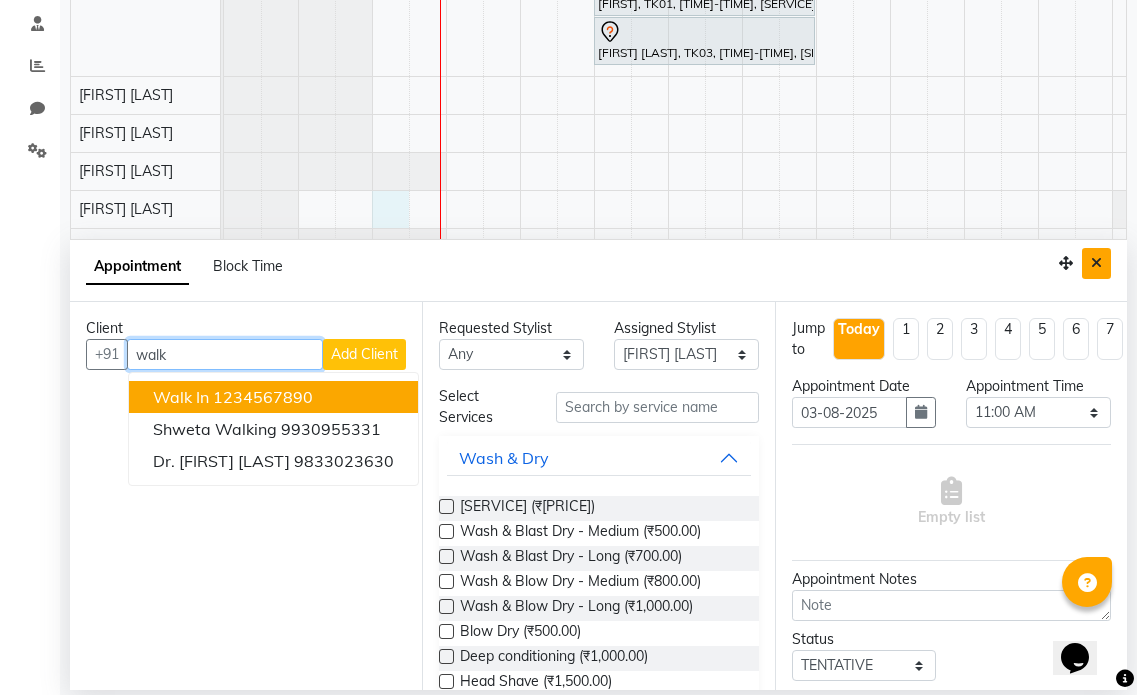 type on "walk" 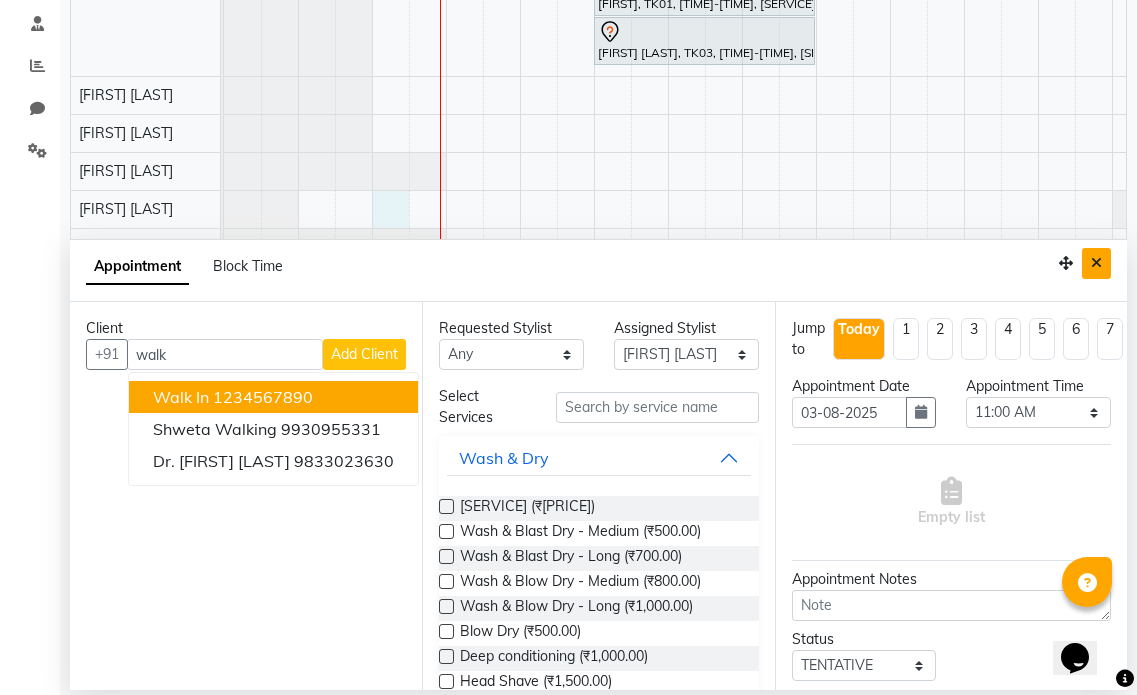 click at bounding box center [1096, 263] 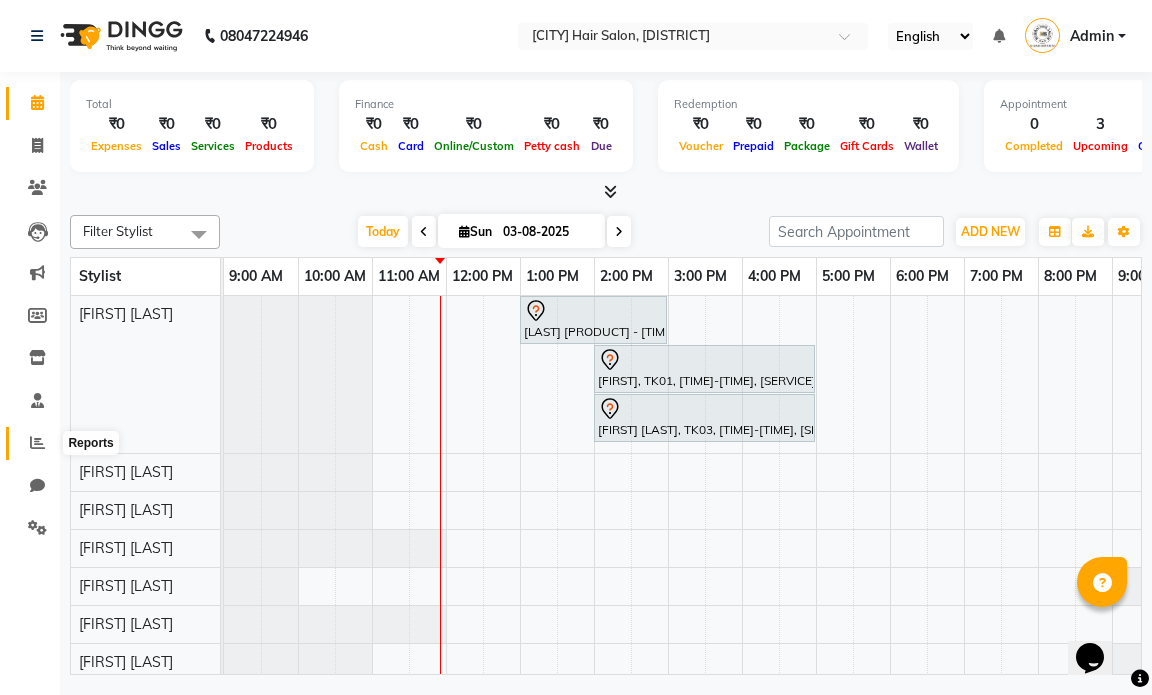 click 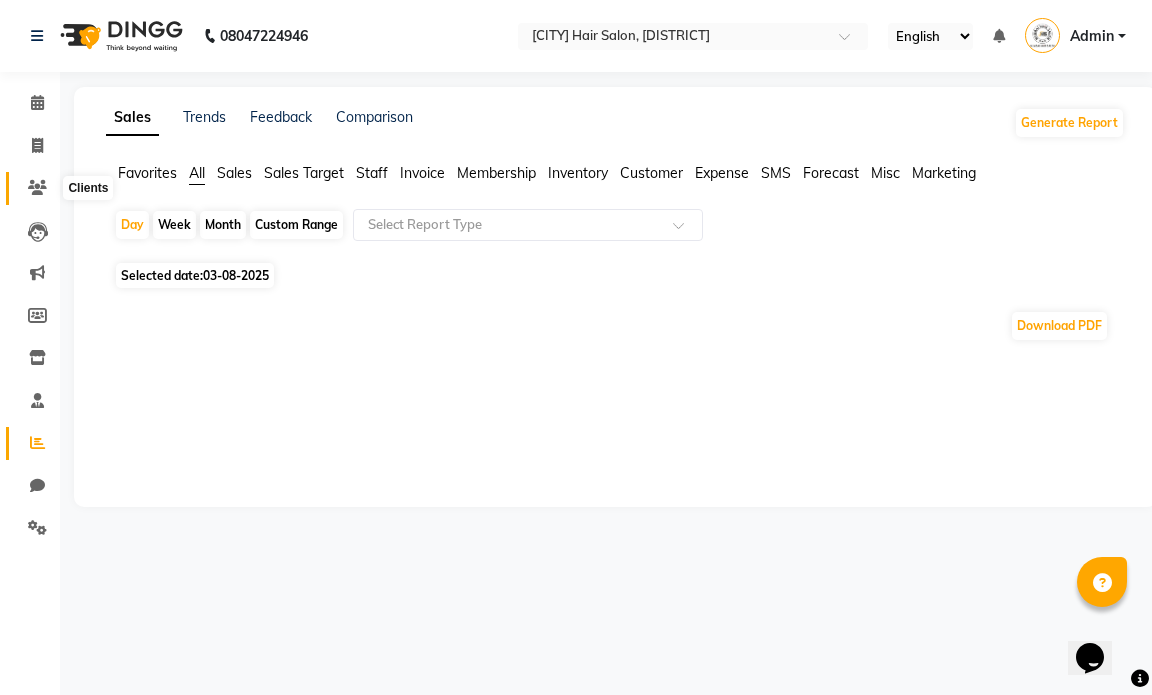click 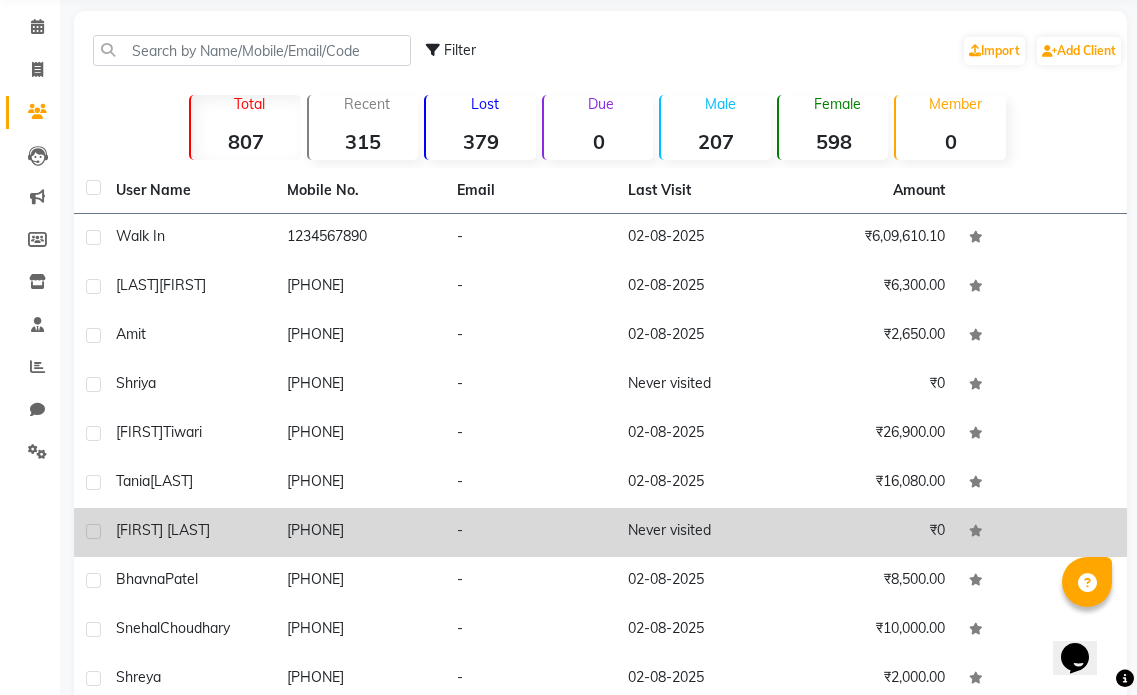 scroll, scrollTop: 171, scrollLeft: 0, axis: vertical 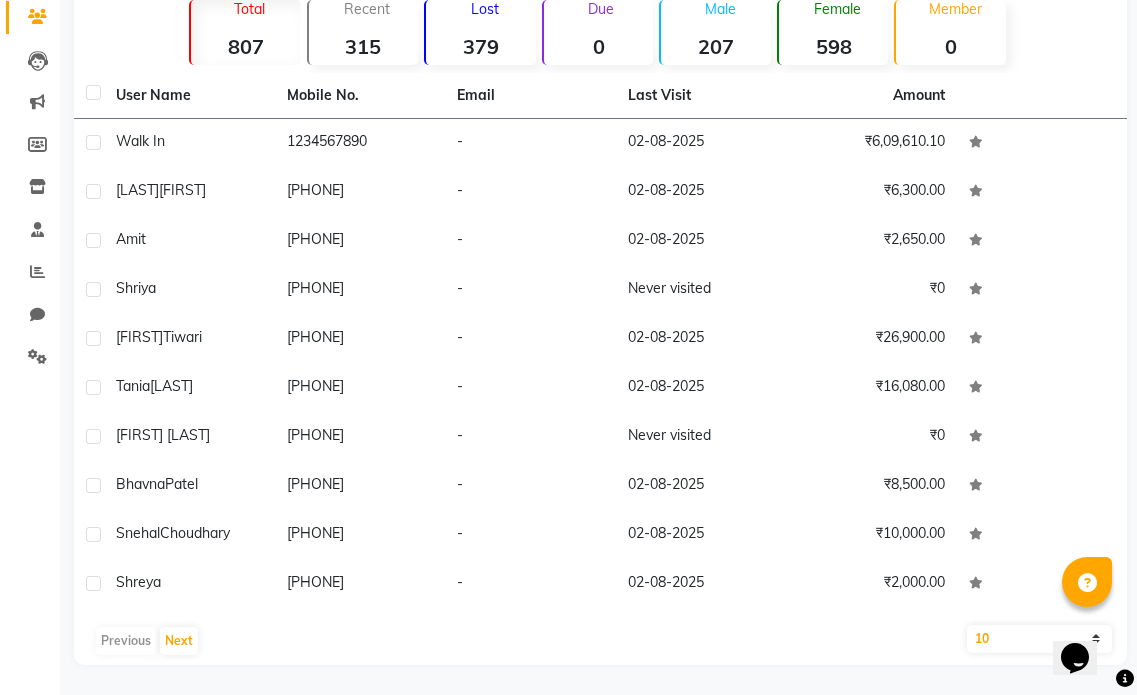 click on "10   50   100" 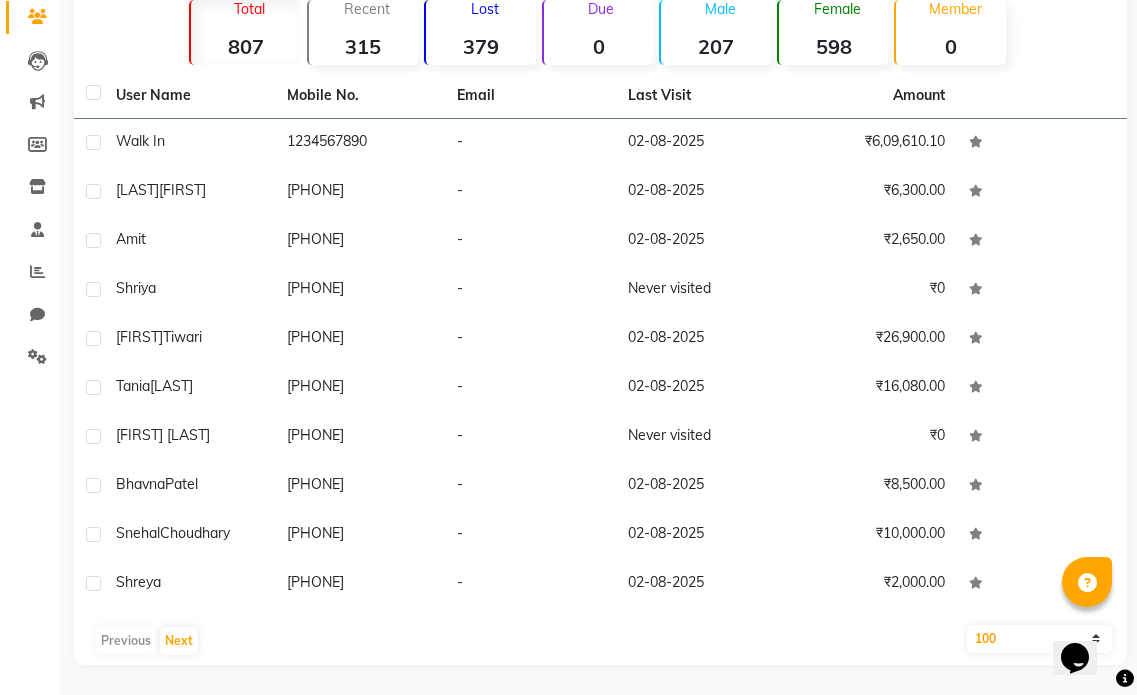 click on "10   50   100" 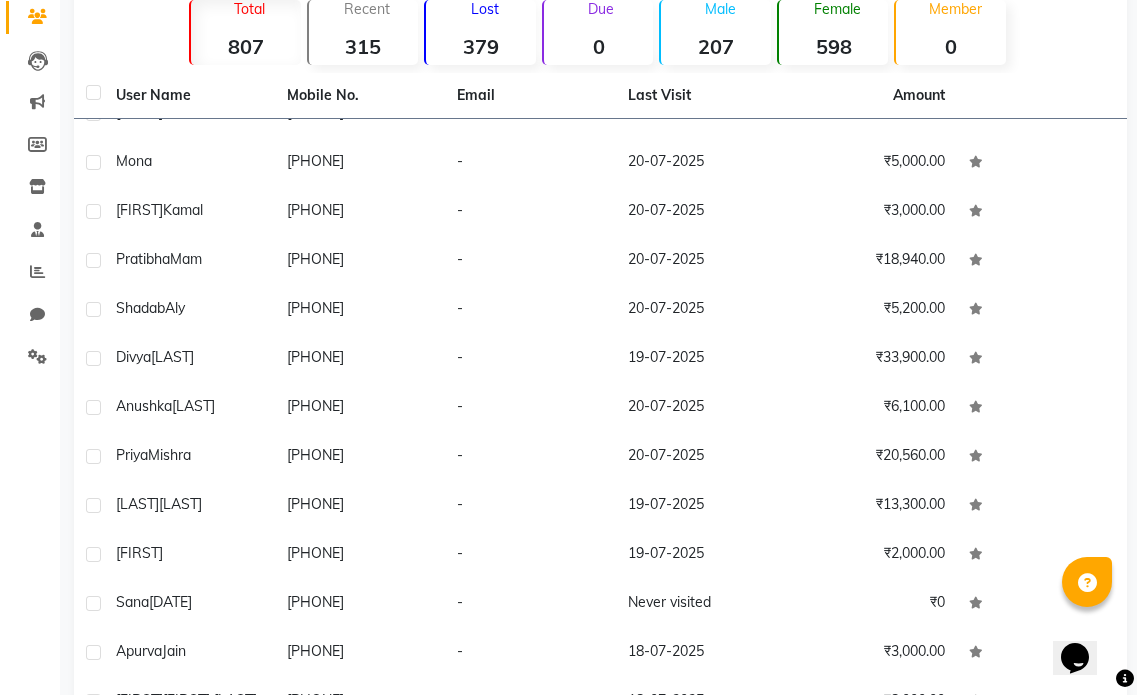 scroll, scrollTop: 4273, scrollLeft: 0, axis: vertical 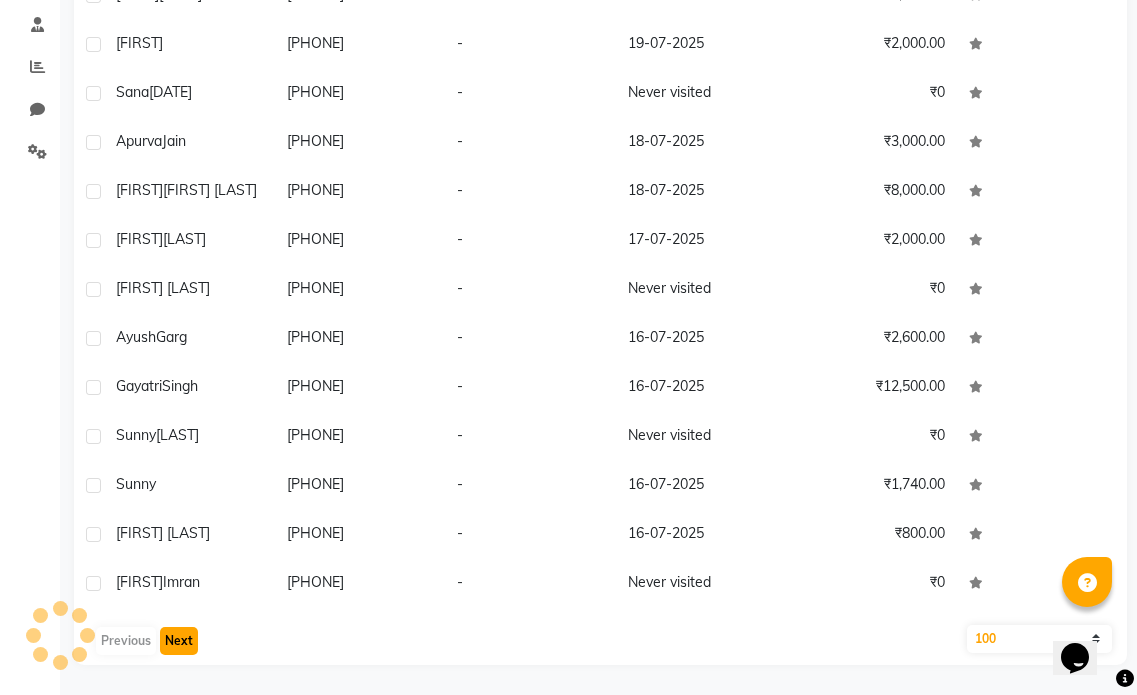 click on "Next" 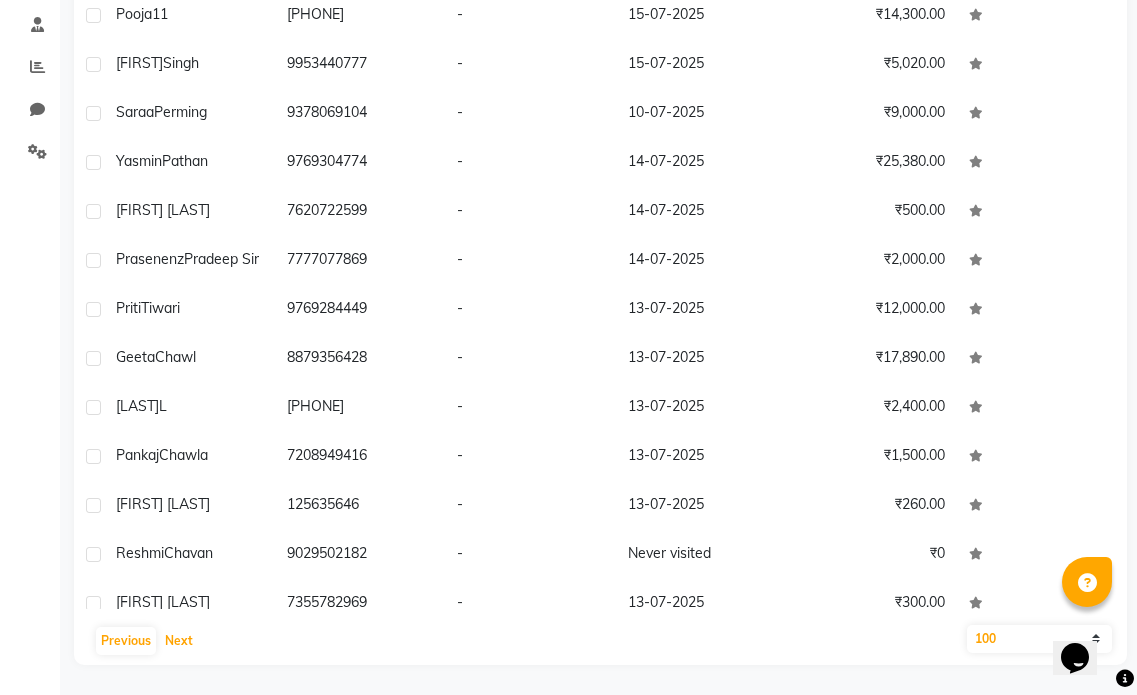 scroll, scrollTop: 0, scrollLeft: 0, axis: both 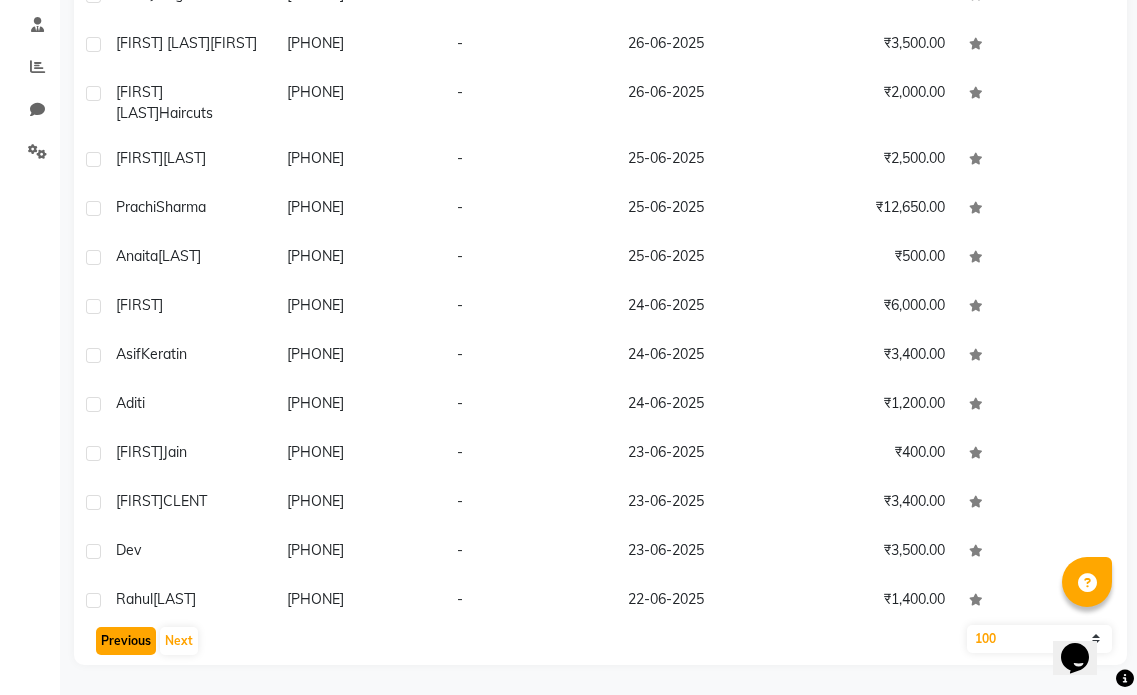 click on "Previous" 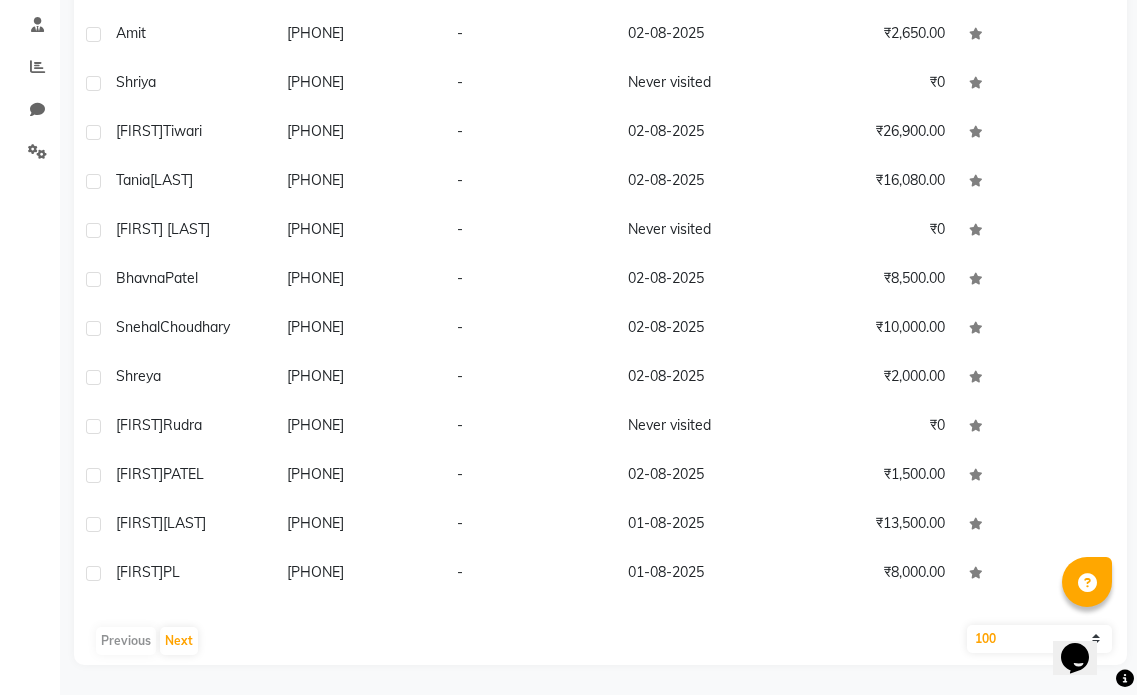 scroll, scrollTop: 0, scrollLeft: 0, axis: both 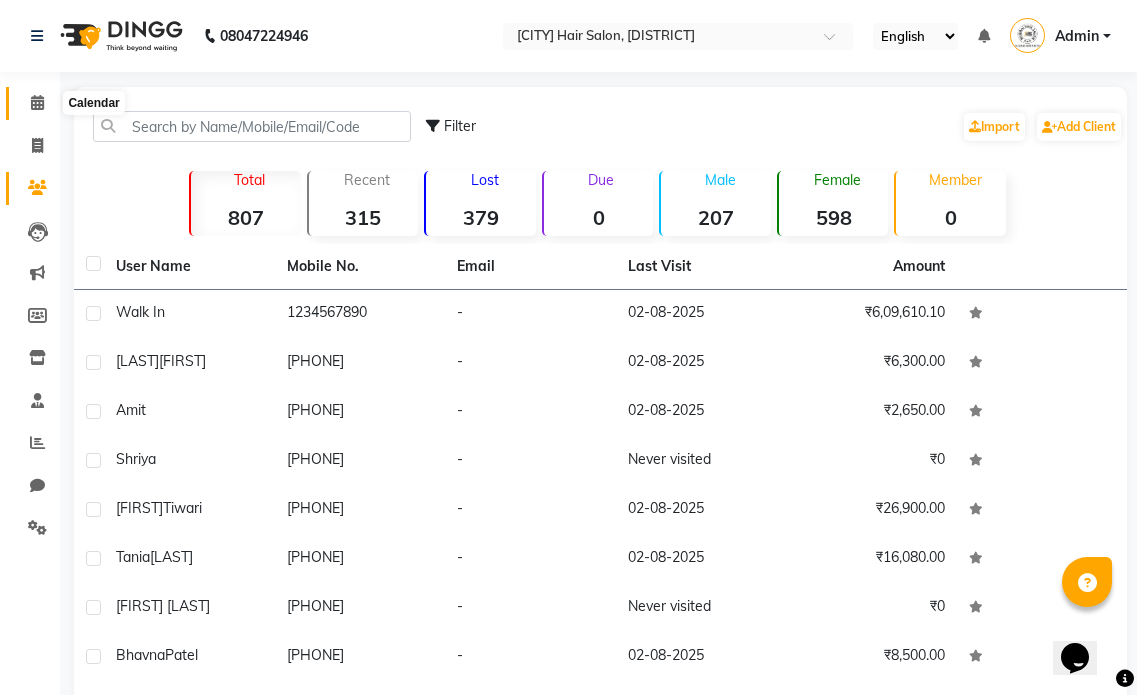 click 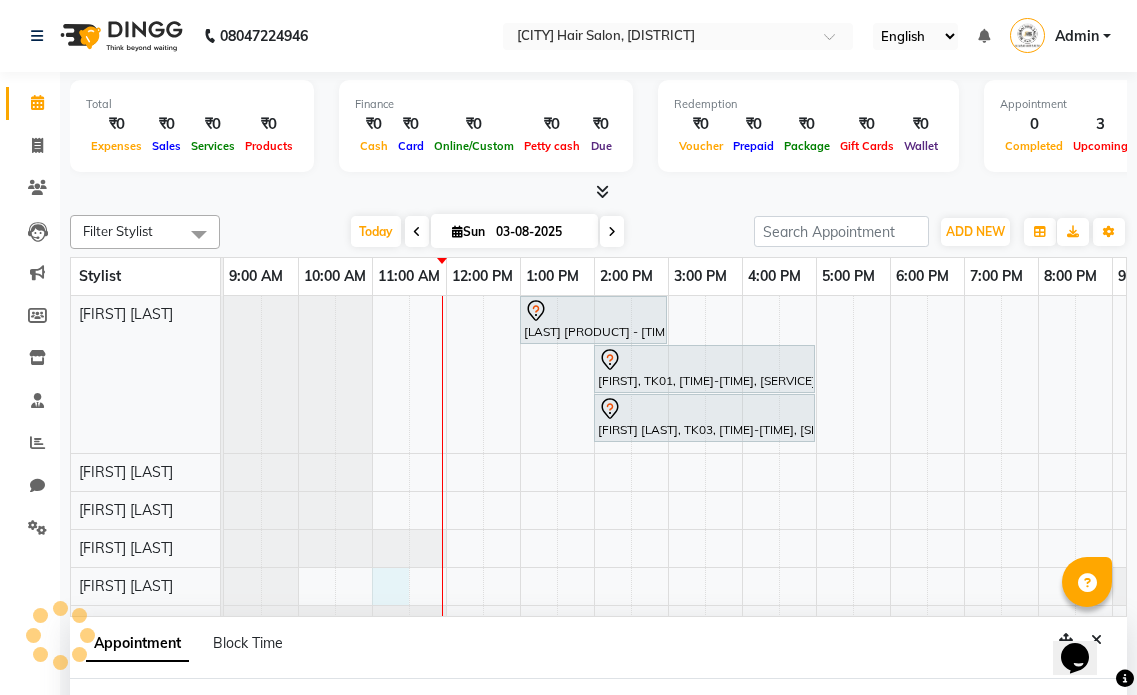 select on "66016" 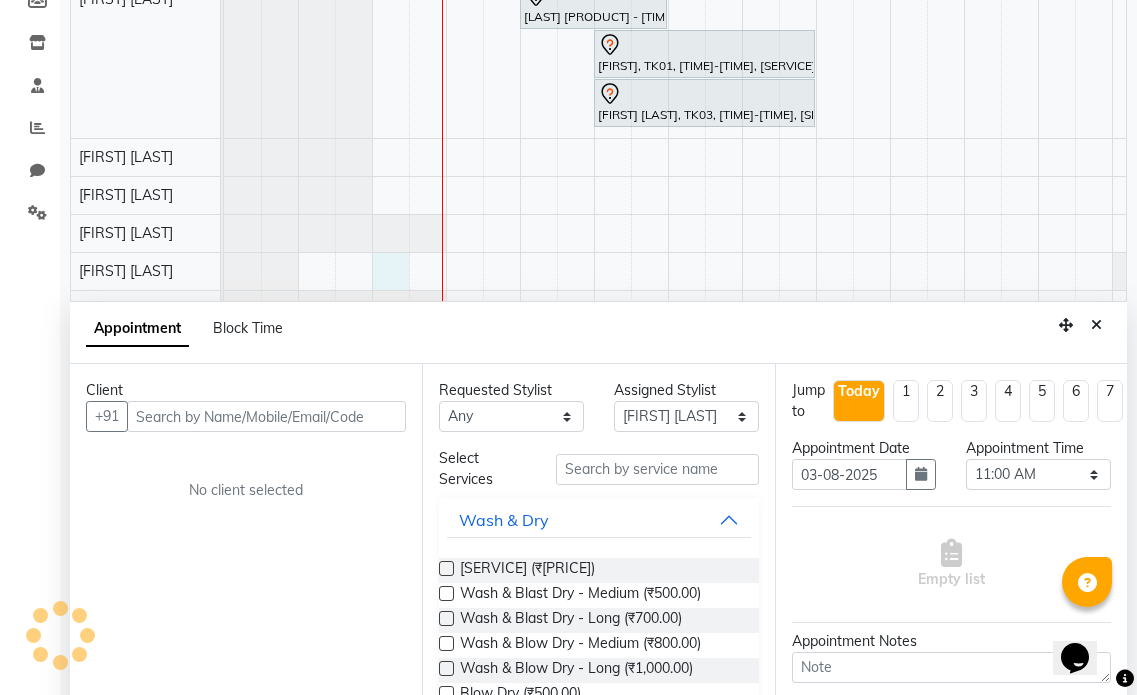 scroll, scrollTop: 377, scrollLeft: 0, axis: vertical 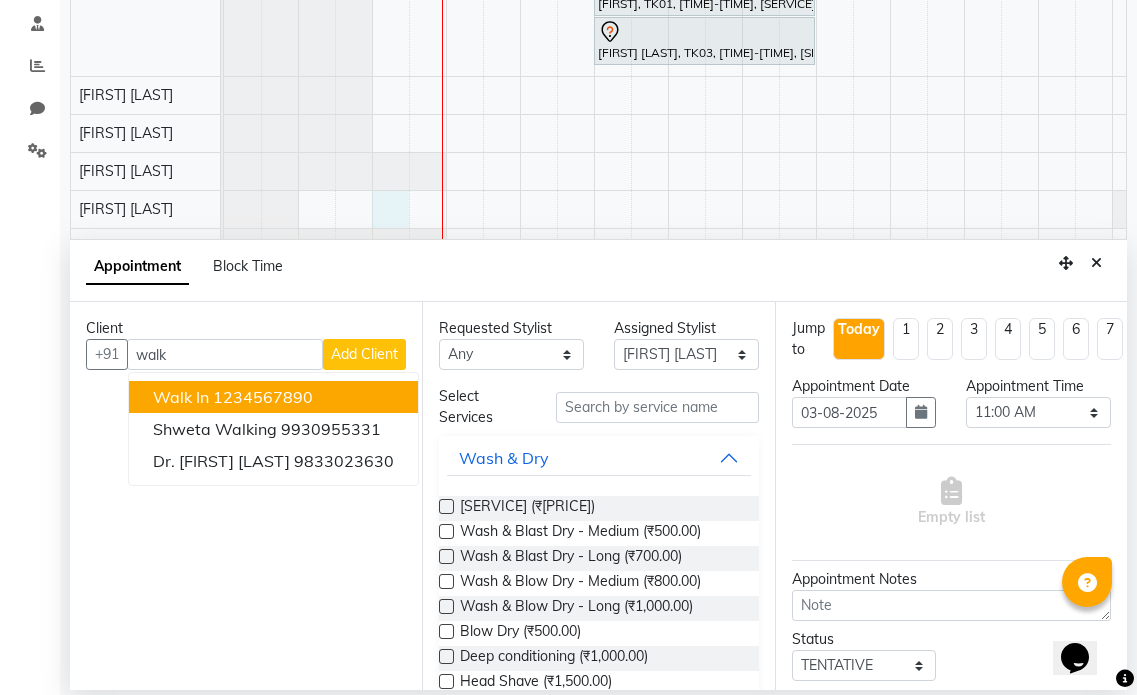 click on "1234567890" at bounding box center (263, 397) 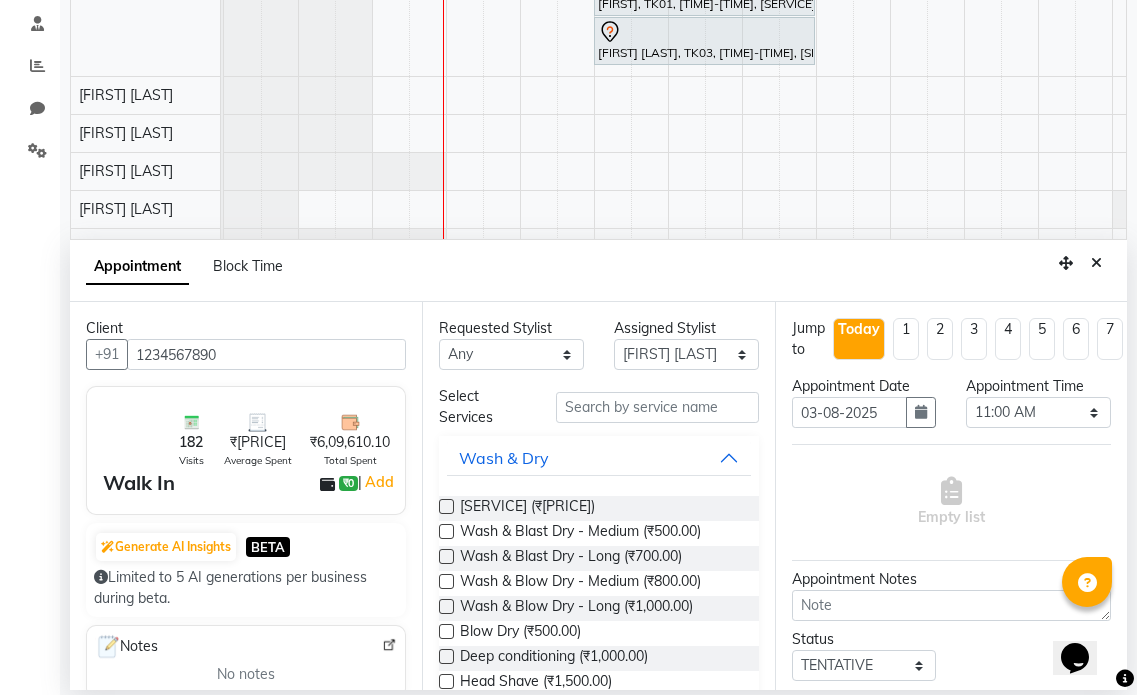 type on "1234567890" 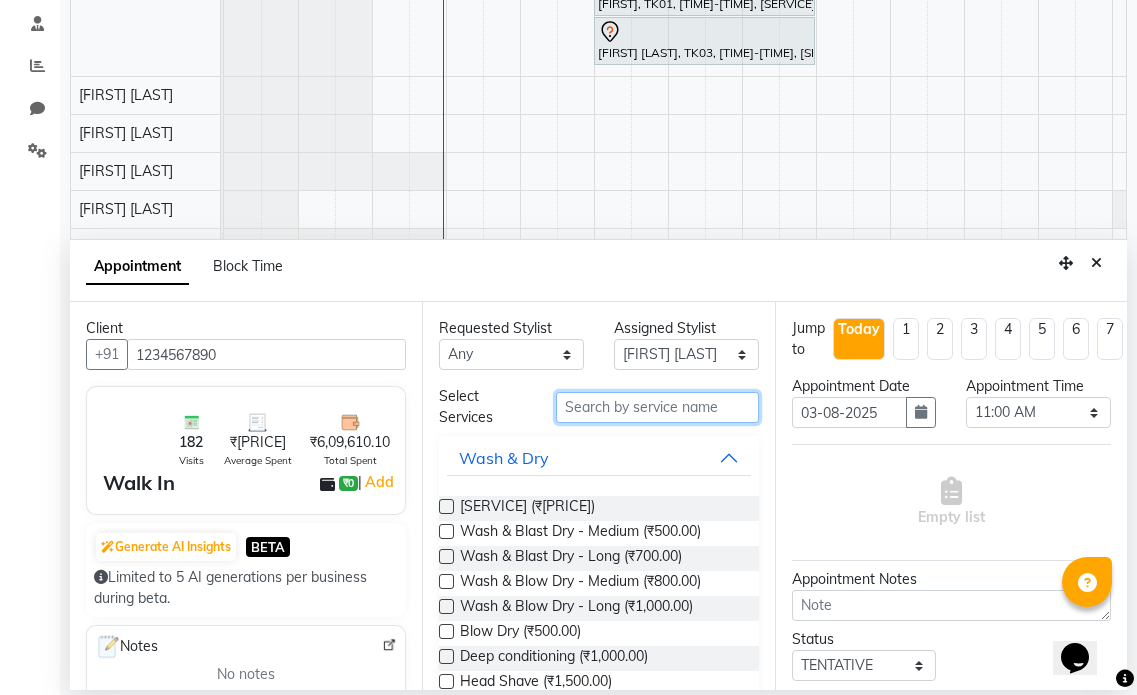 click at bounding box center [657, 407] 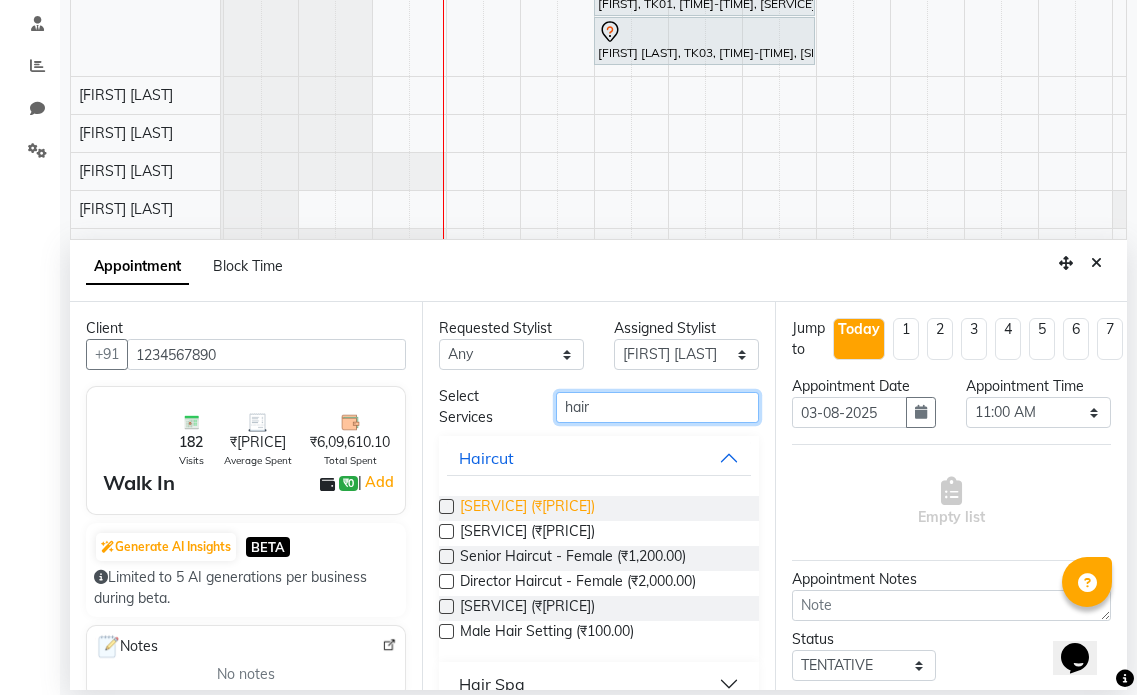 type on "hair" 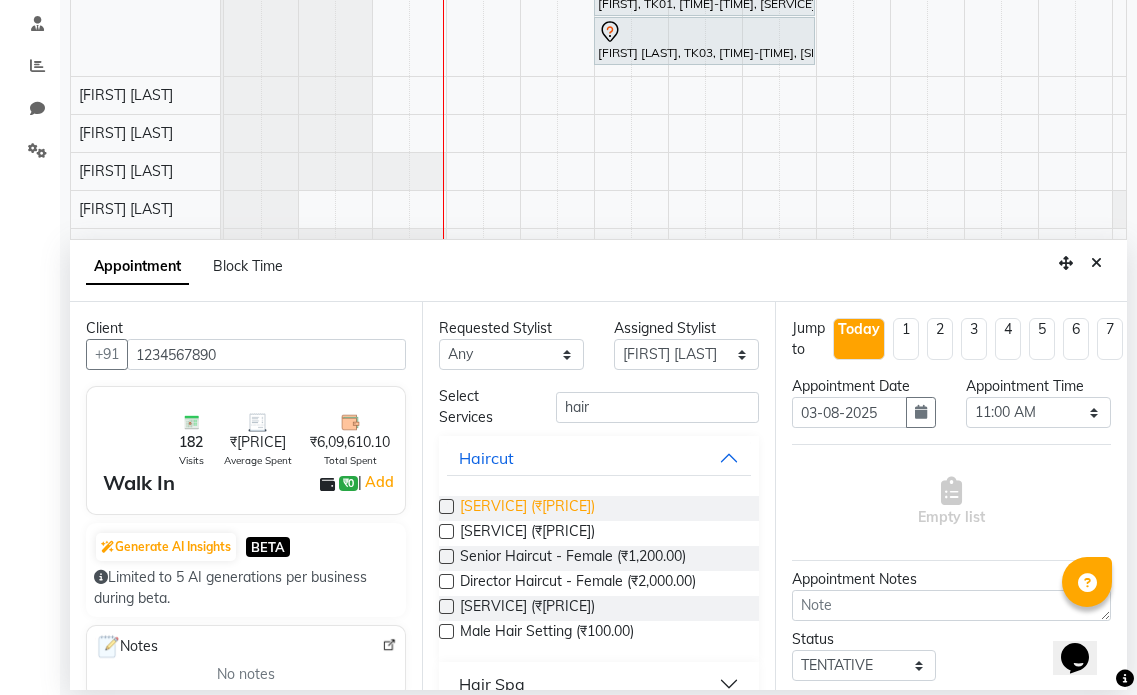 click on "[SERVICE] (₹[PRICE])" at bounding box center [527, 508] 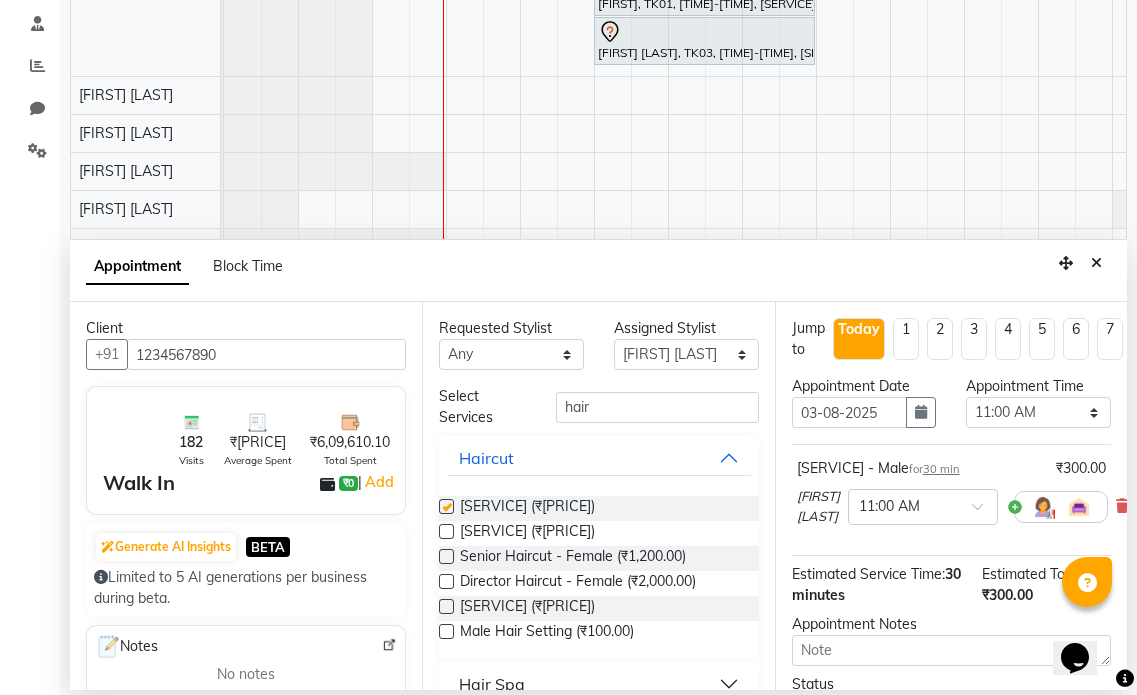 checkbox on "false" 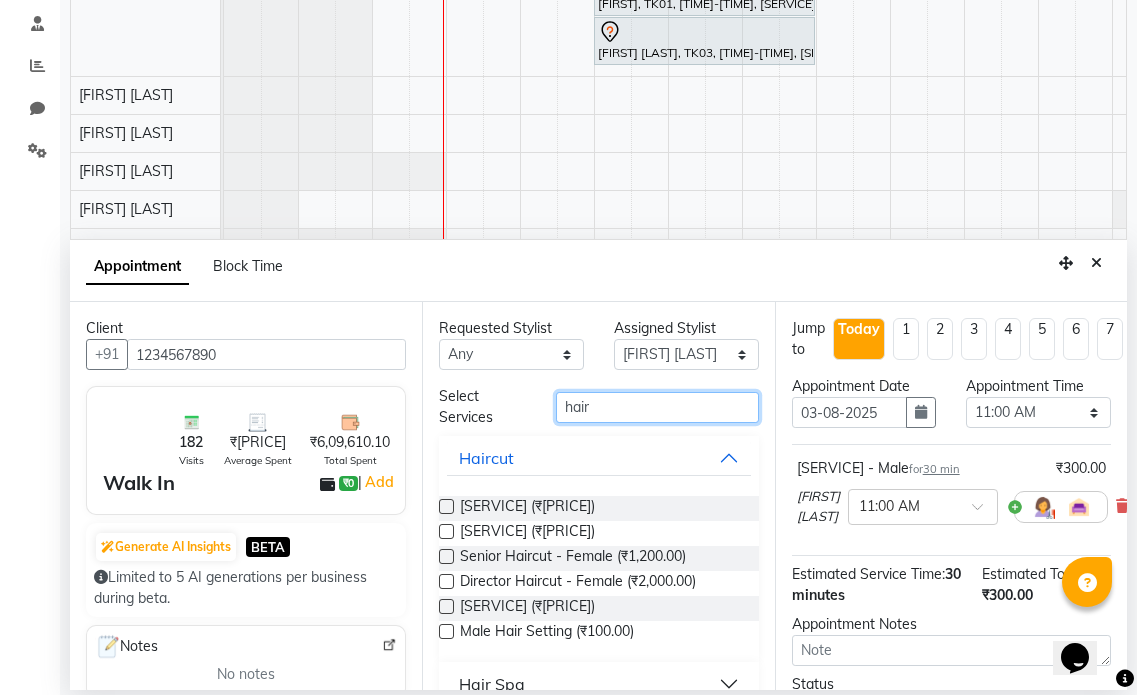 drag, startPoint x: 629, startPoint y: 410, endPoint x: 513, endPoint y: 411, distance: 116.00431 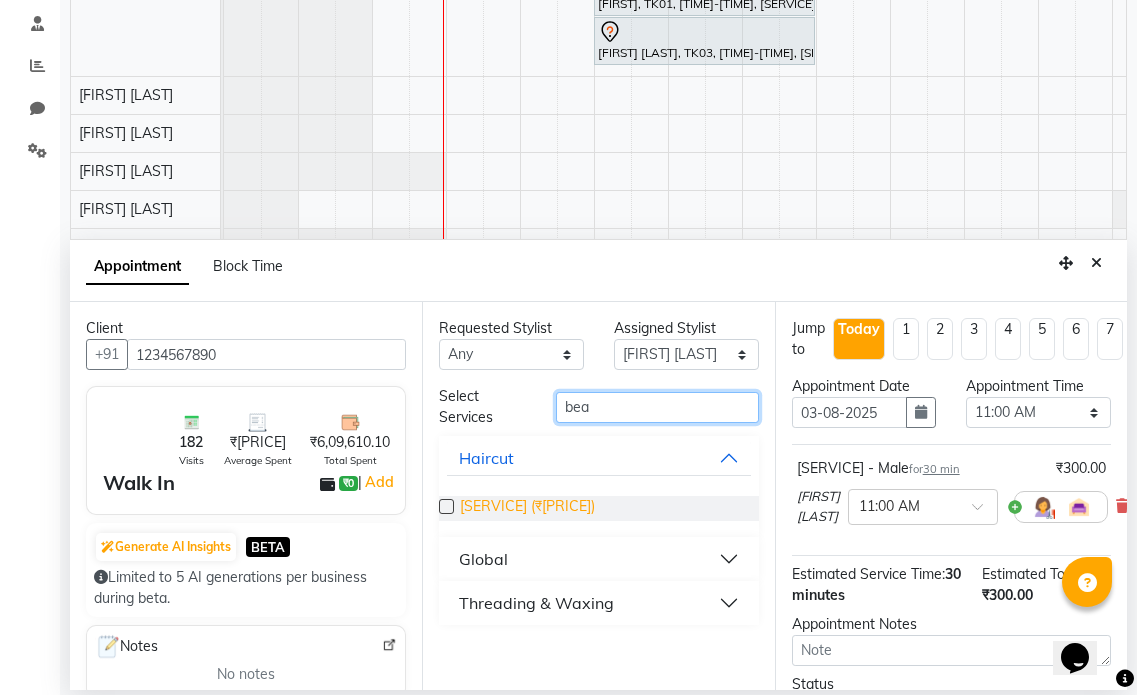 type on "bea" 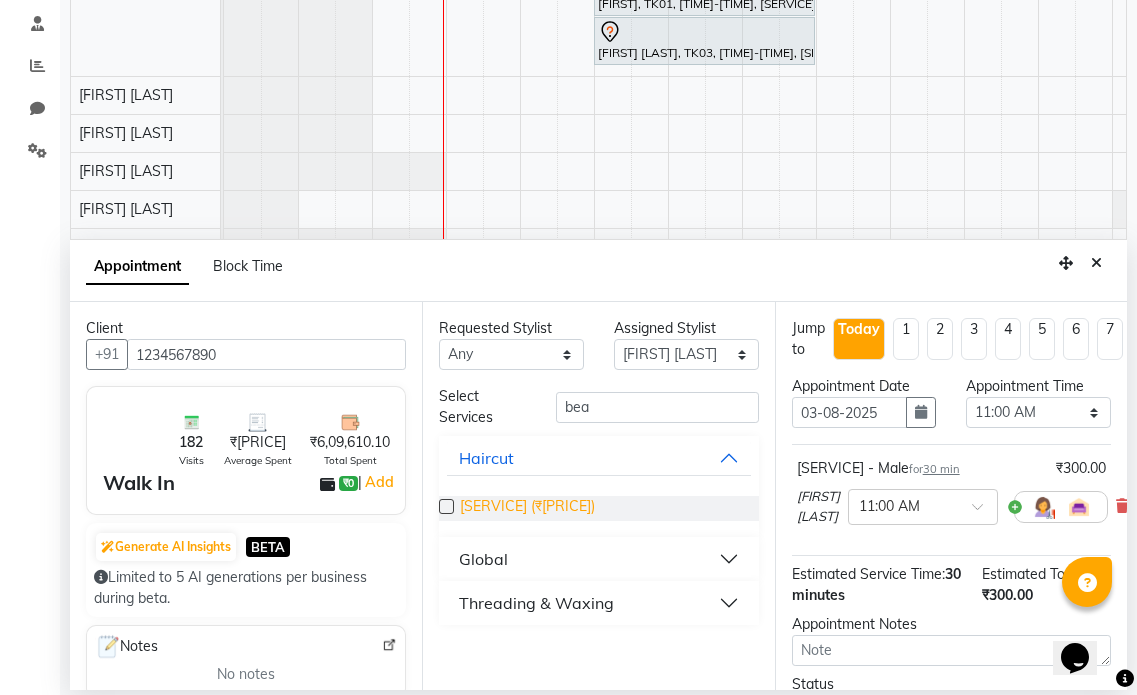 click on "[SERVICE] (₹[PRICE])" at bounding box center [527, 508] 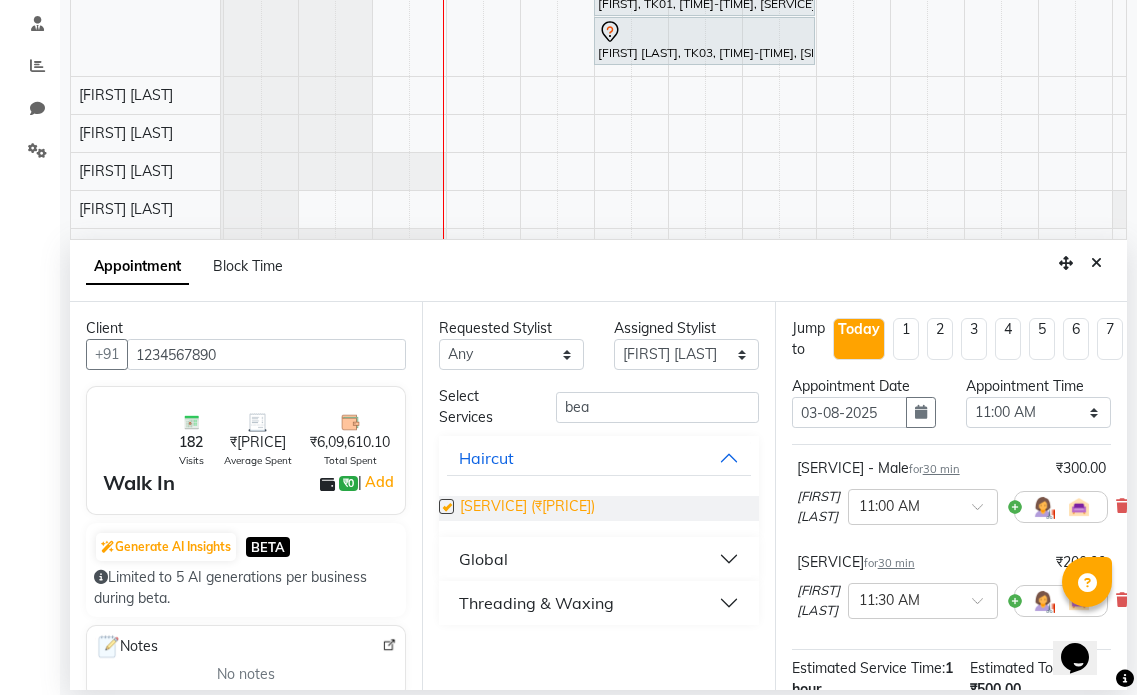 checkbox on "false" 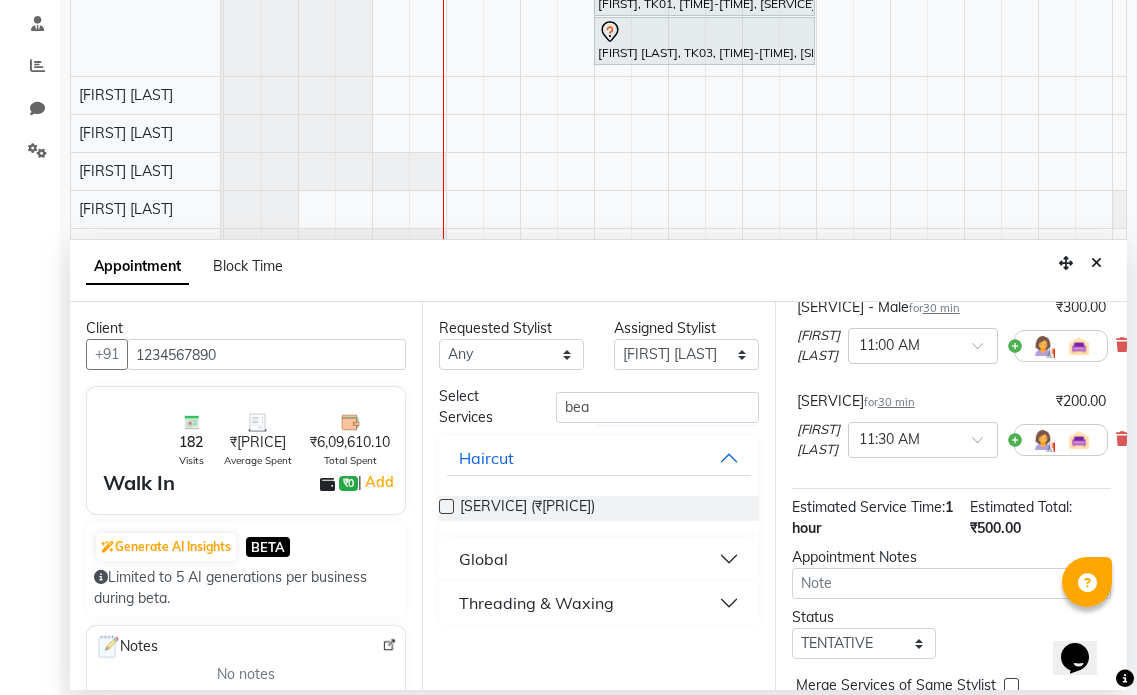 scroll, scrollTop: 300, scrollLeft: 0, axis: vertical 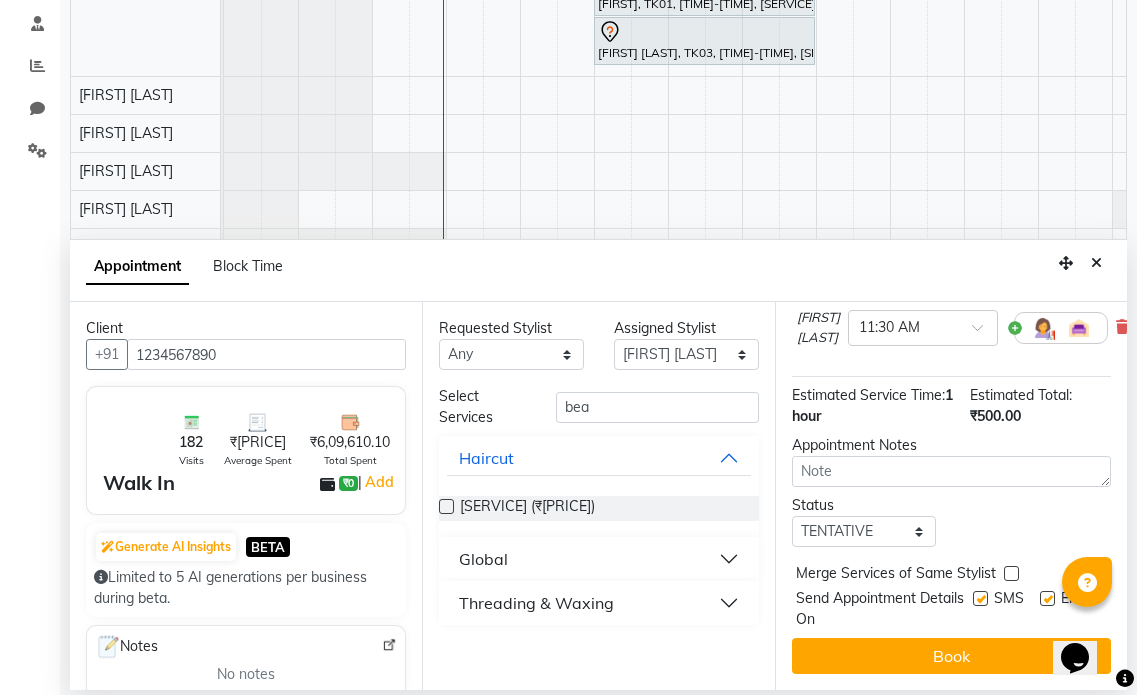 click on "Email" at bounding box center [1075, 609] 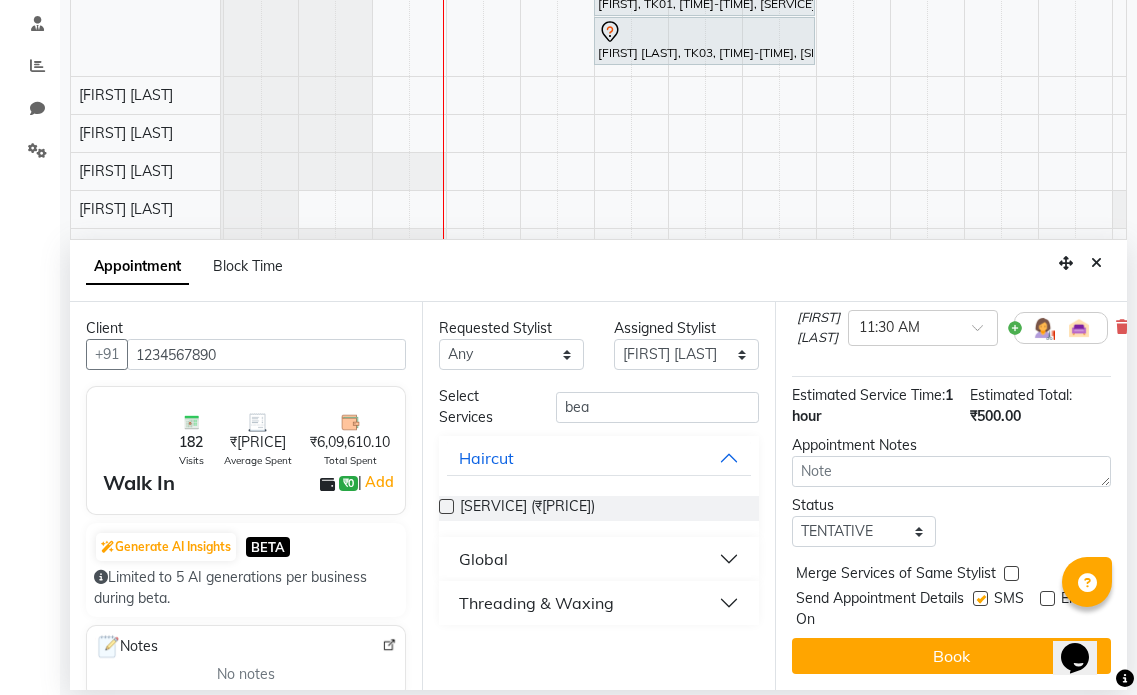click at bounding box center [980, 598] 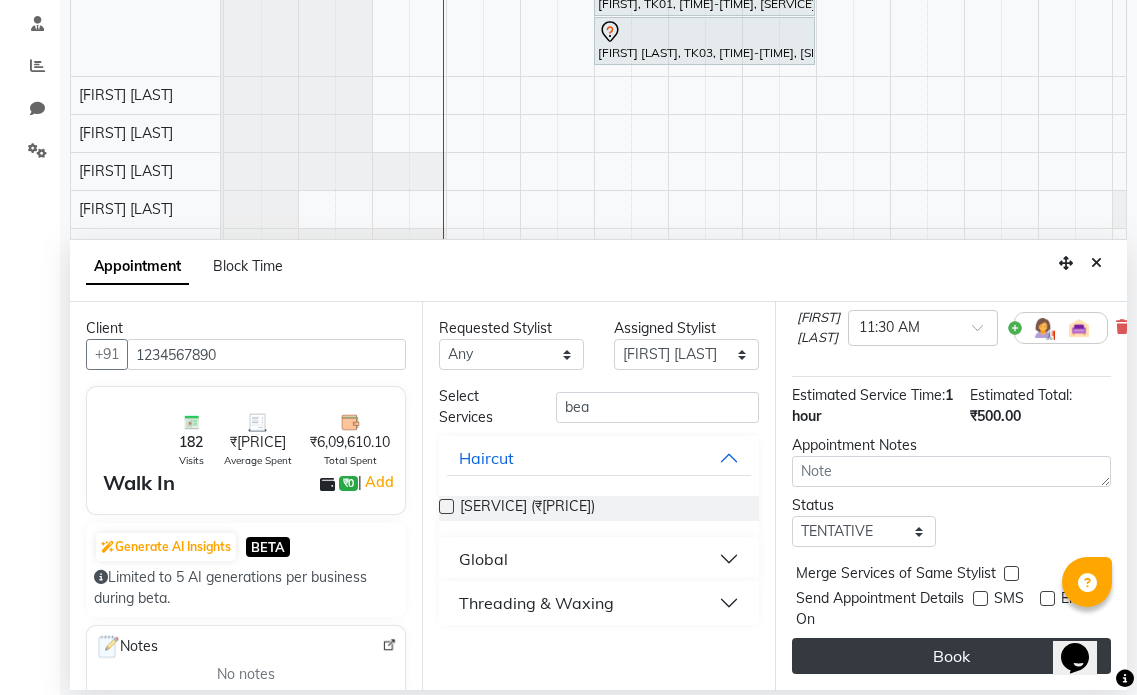 scroll, scrollTop: 327, scrollLeft: 0, axis: vertical 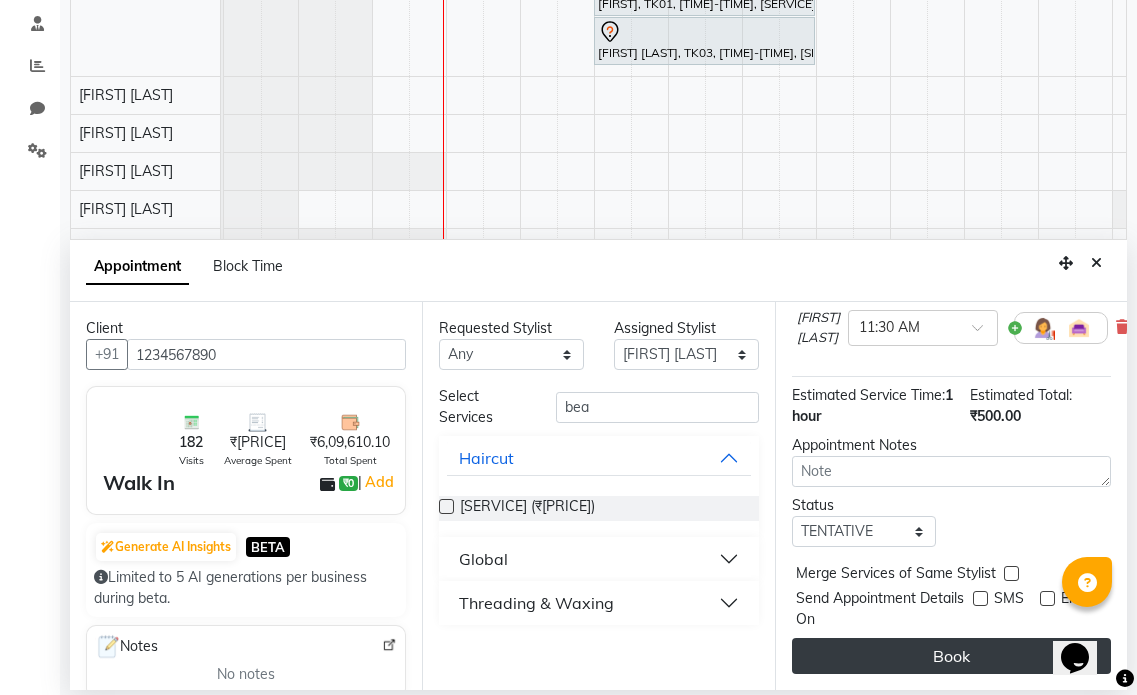 click on "Book" at bounding box center (951, 656) 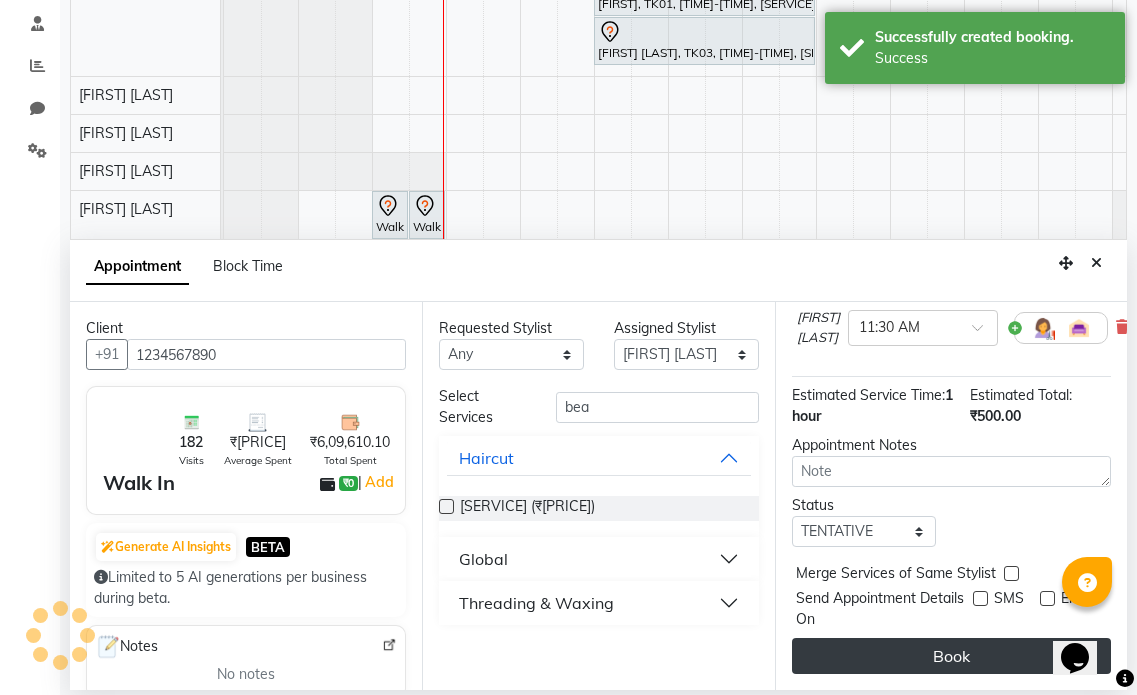 scroll, scrollTop: 375, scrollLeft: 0, axis: vertical 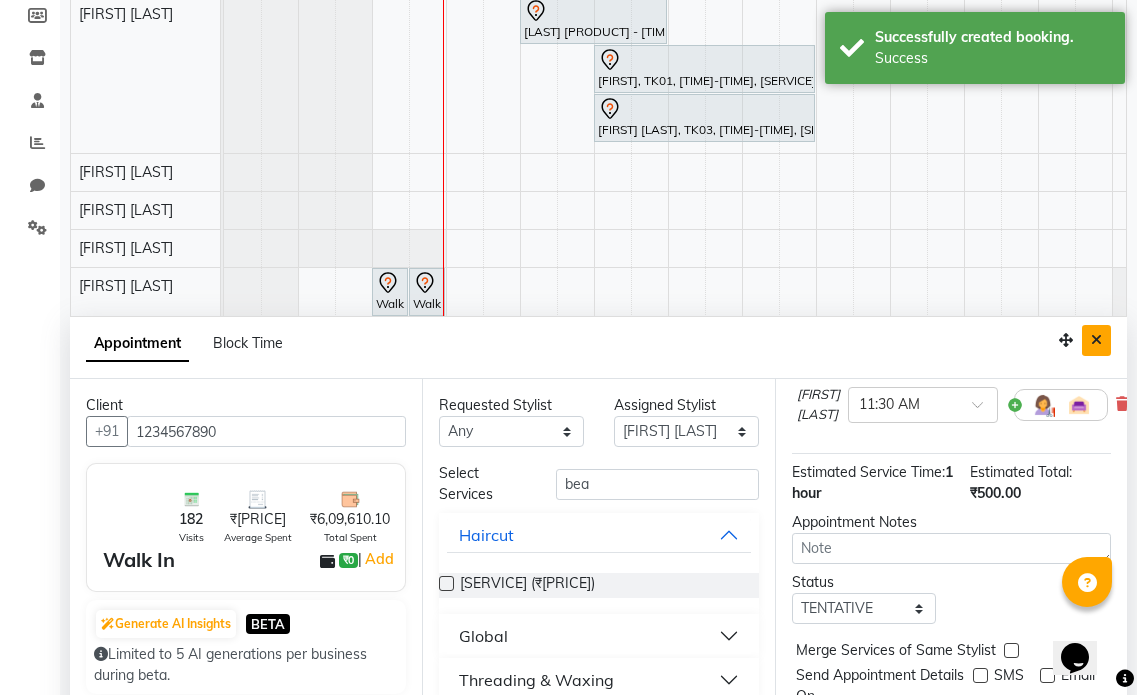 click at bounding box center [1096, 340] 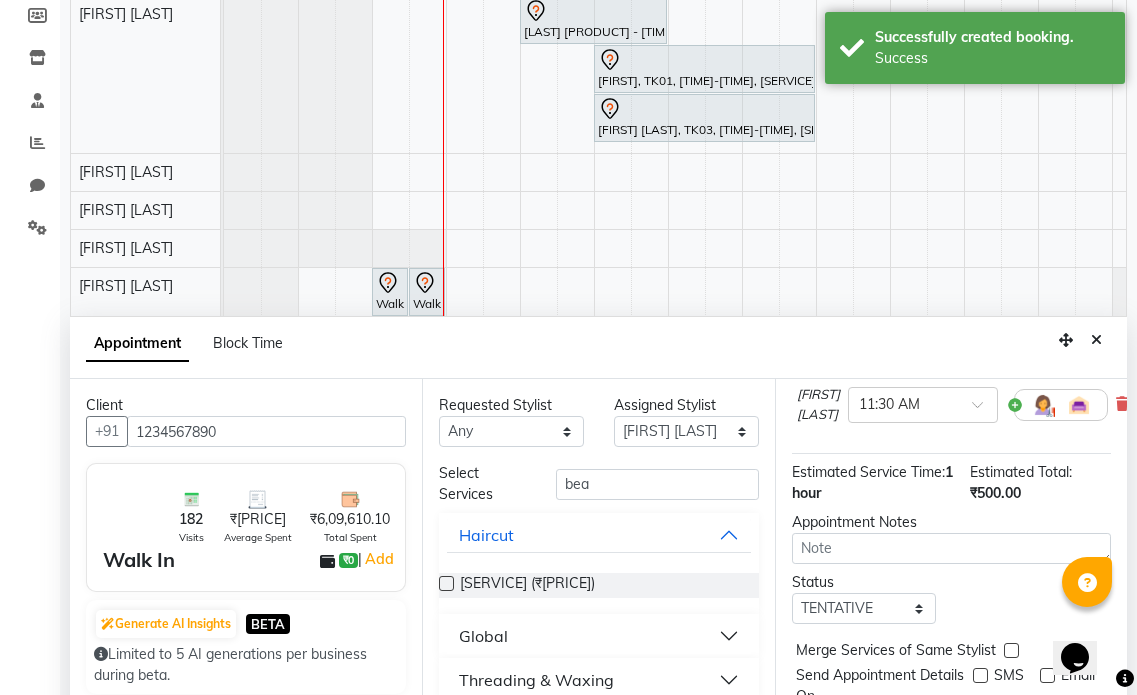 scroll, scrollTop: 0, scrollLeft: 0, axis: both 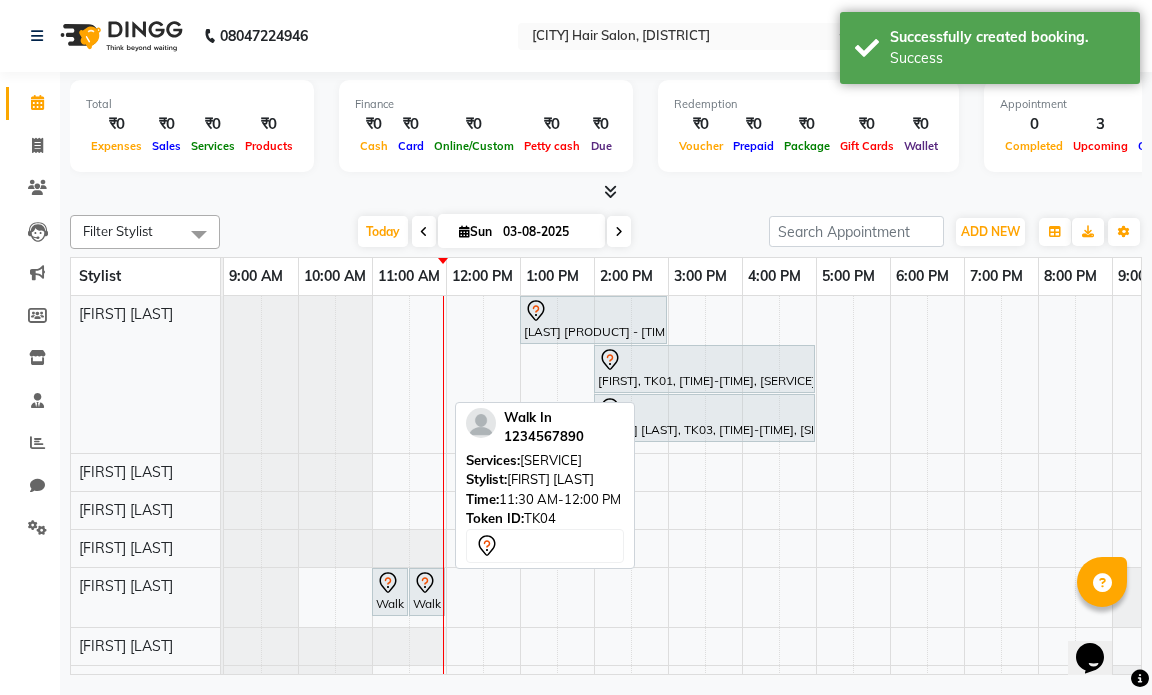 click 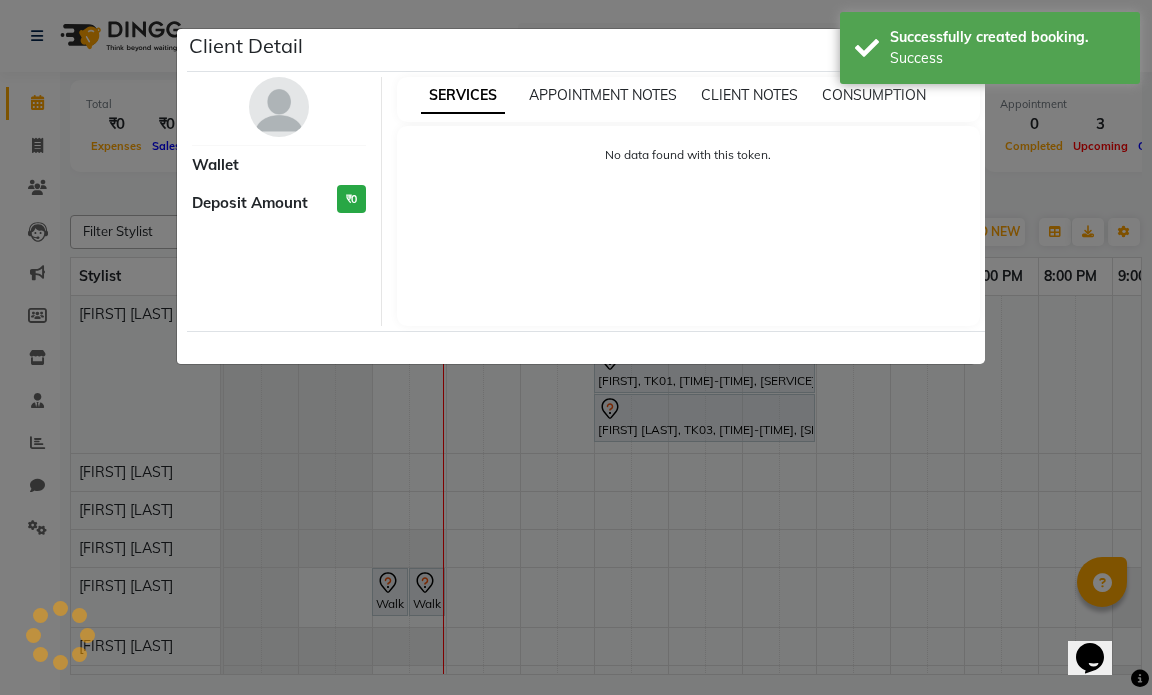 select on "7" 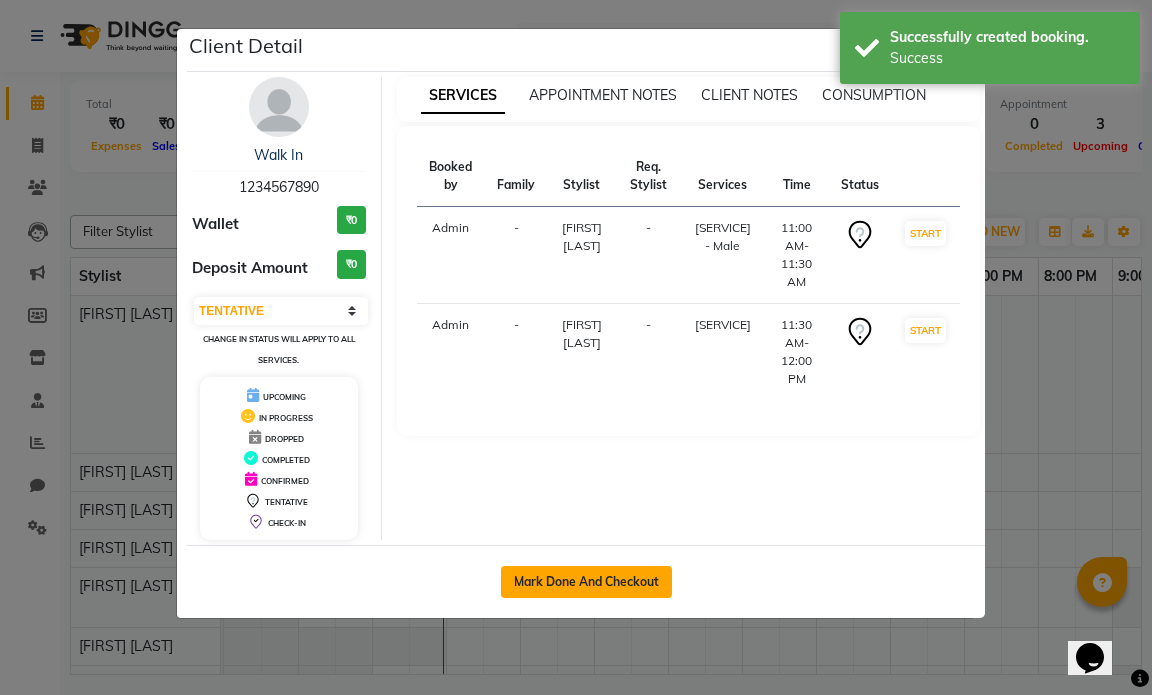 click on "Mark Done And Checkout" 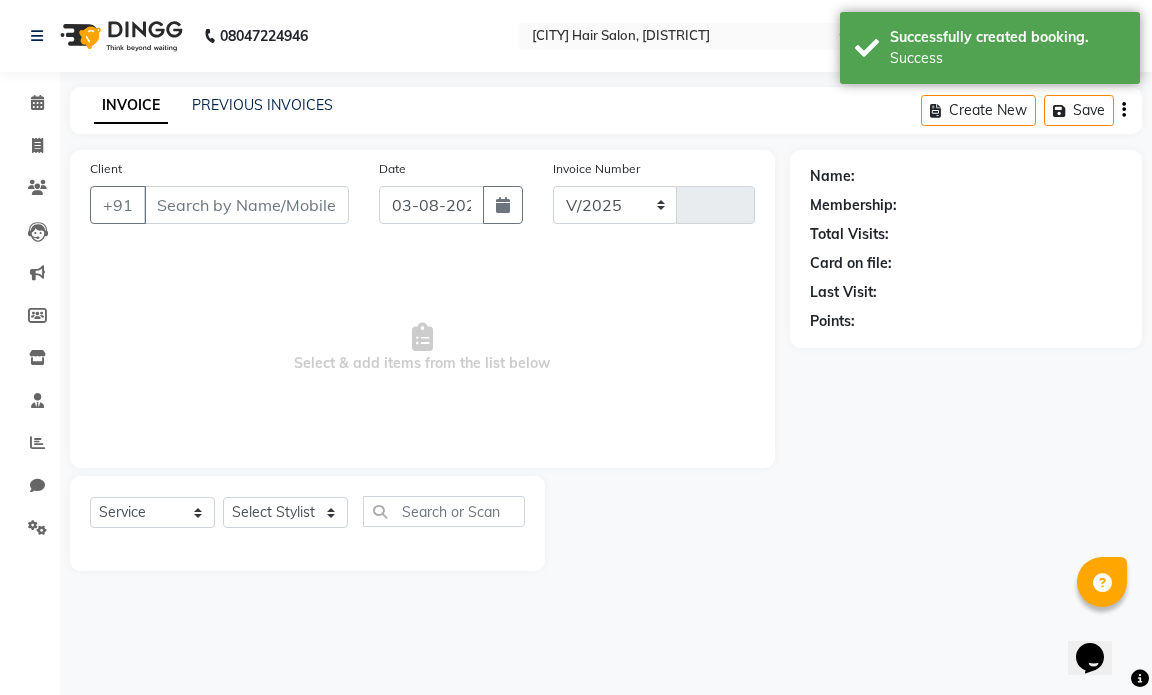 select on "7487" 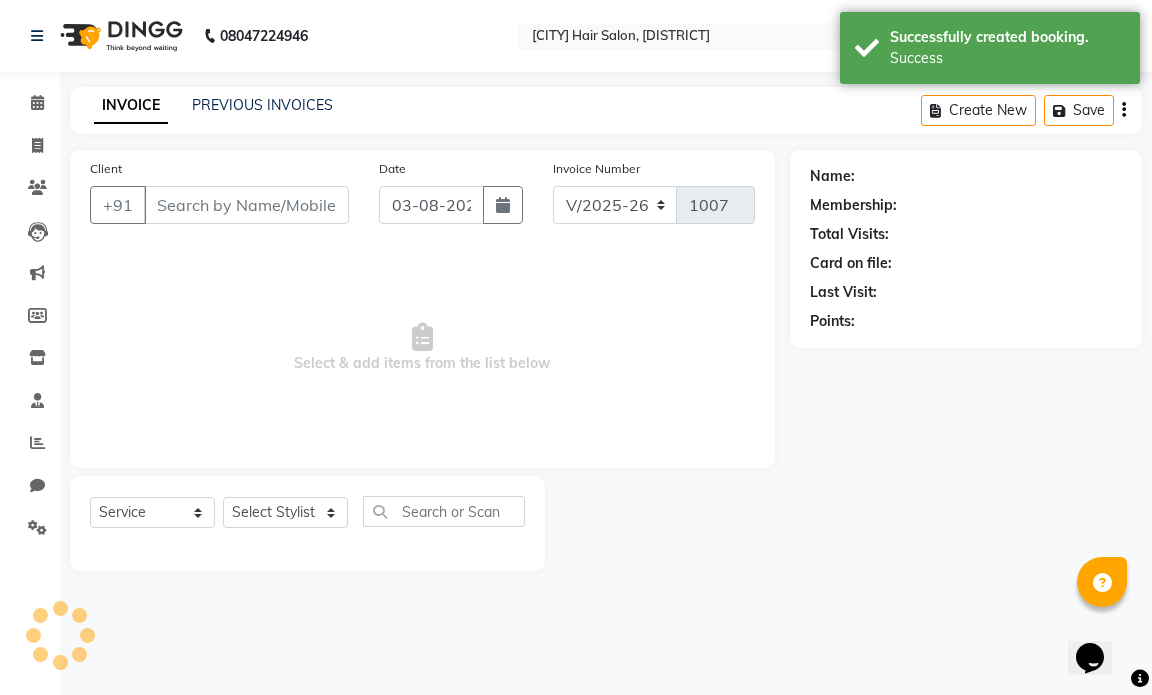 type on "1234567890" 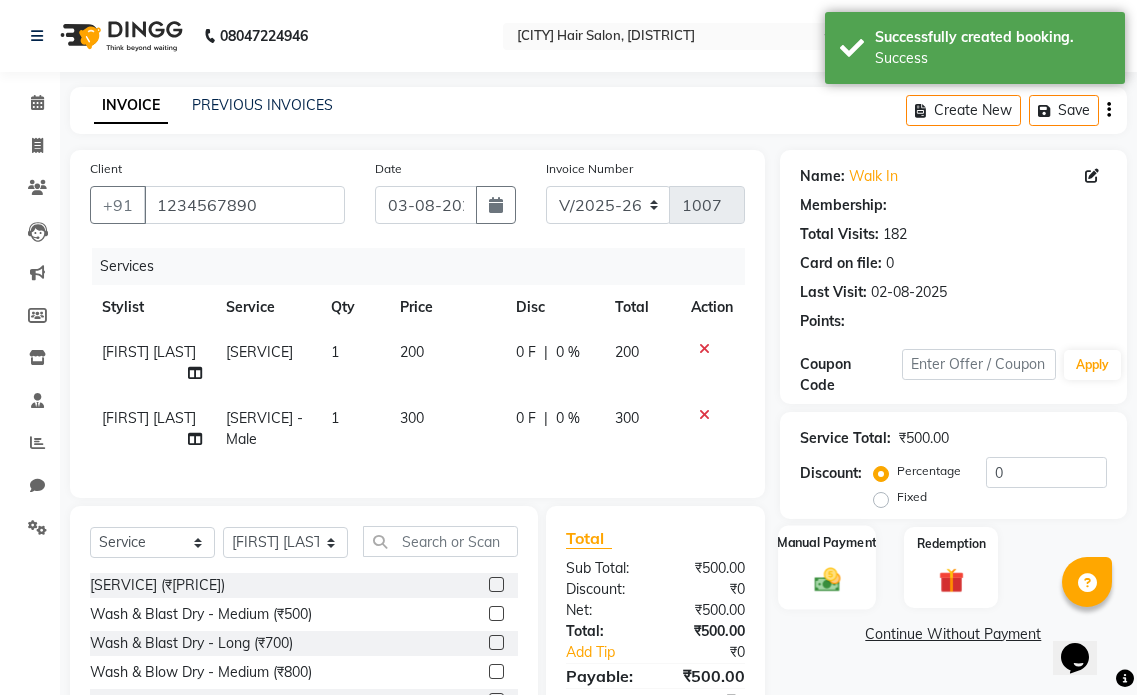 click 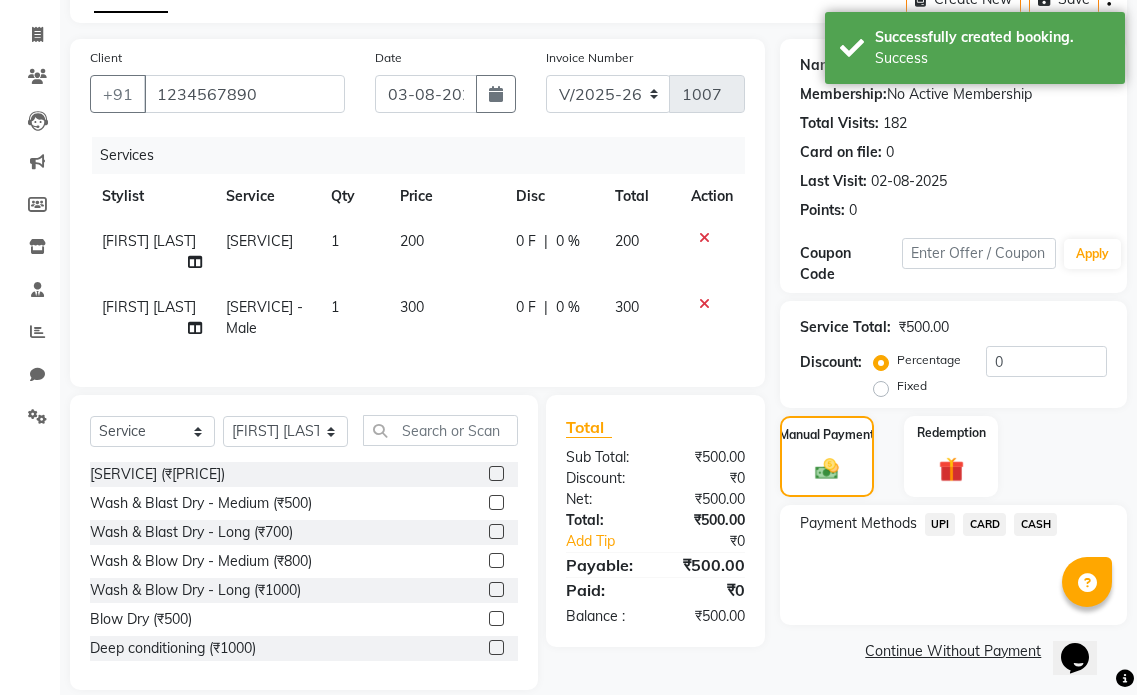 click on "Manual Payment Redemption" 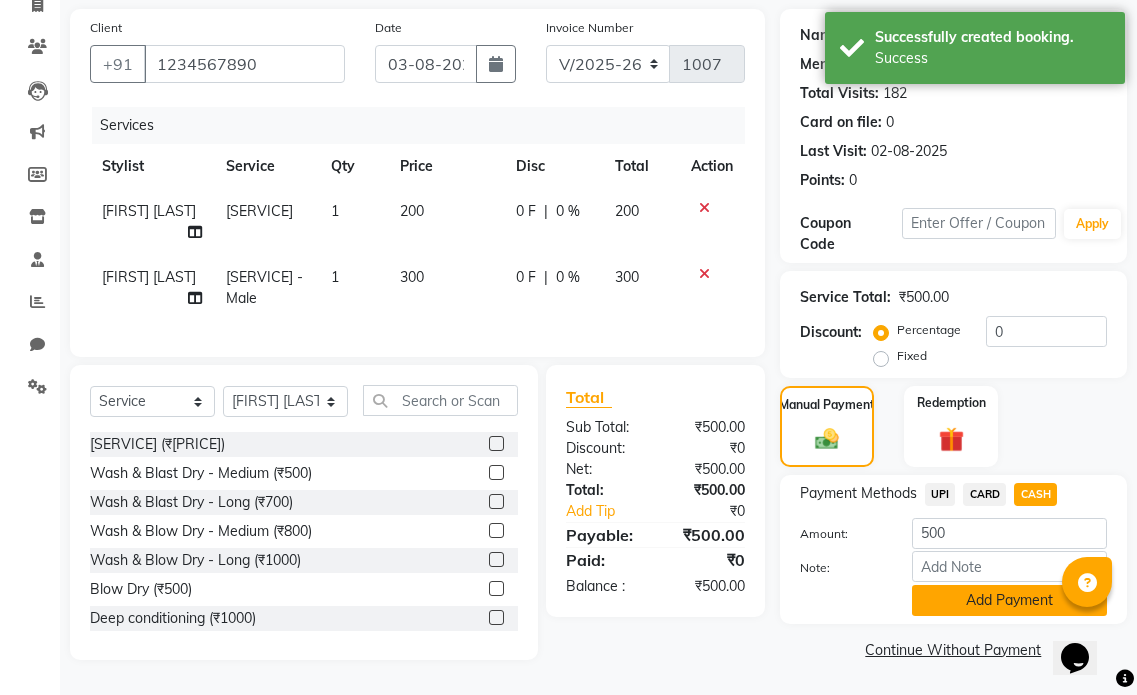 click on "Add Payment" 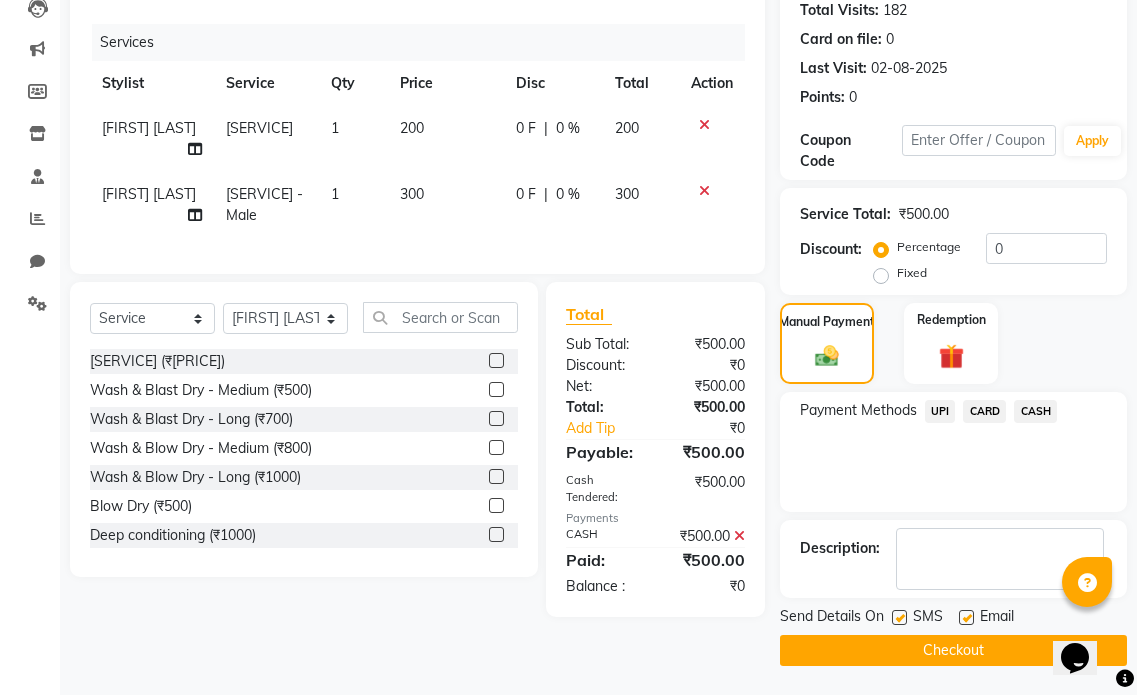 scroll, scrollTop: 225, scrollLeft: 0, axis: vertical 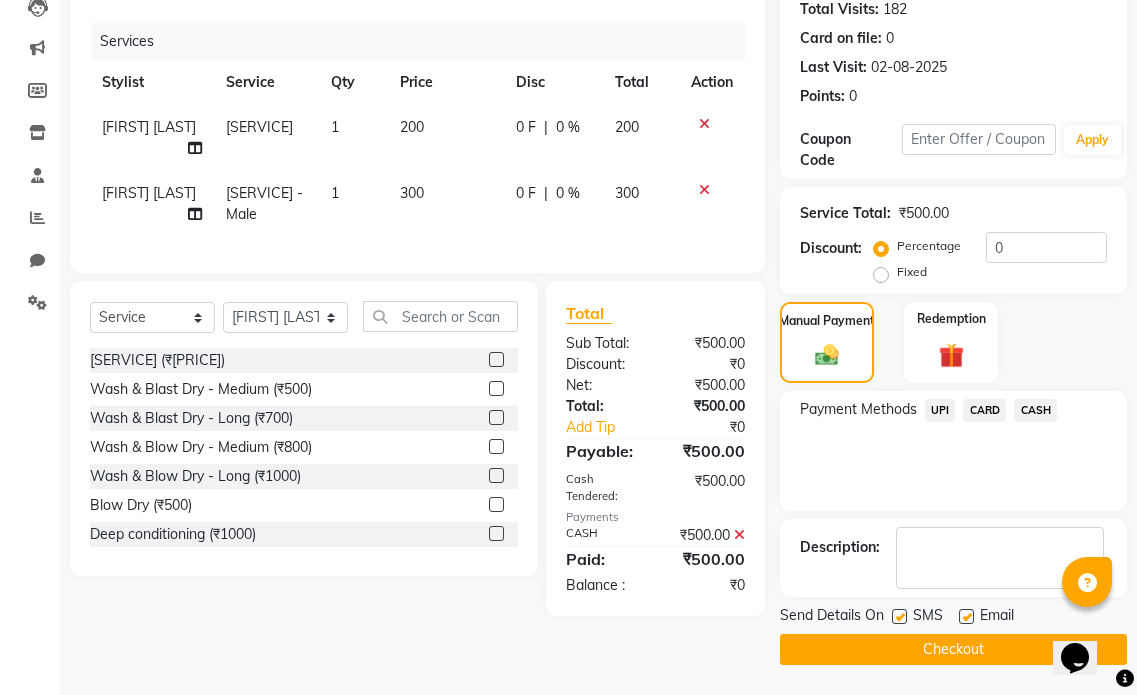 click 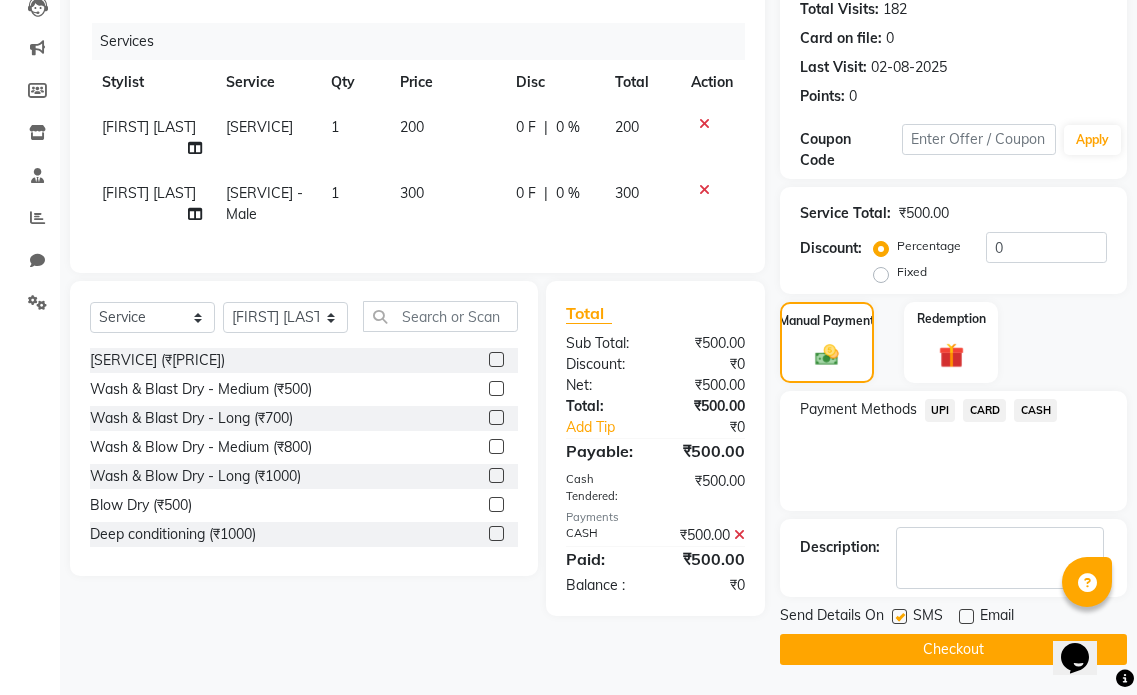 click 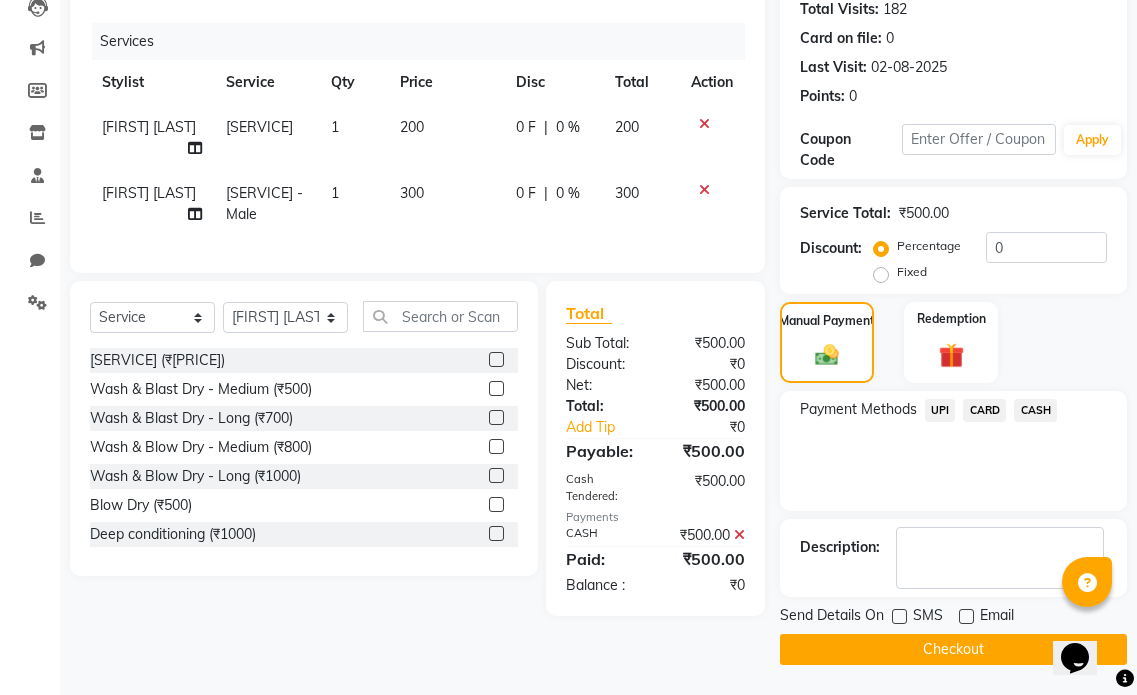 click on "Checkout" 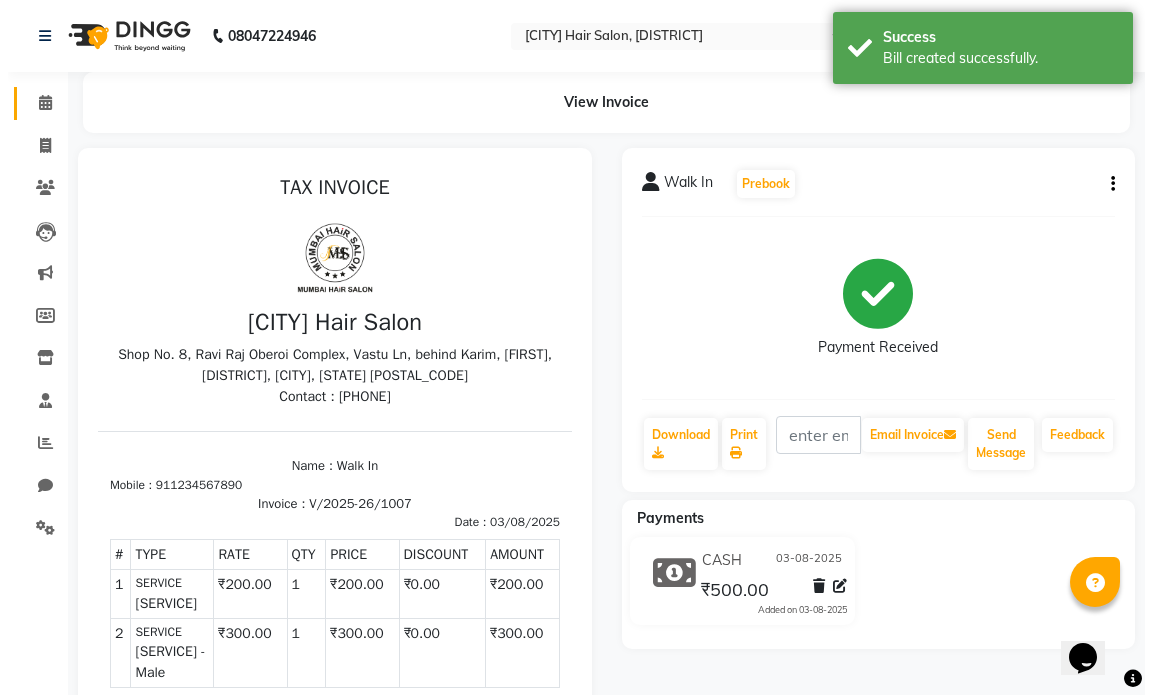 scroll, scrollTop: 0, scrollLeft: 0, axis: both 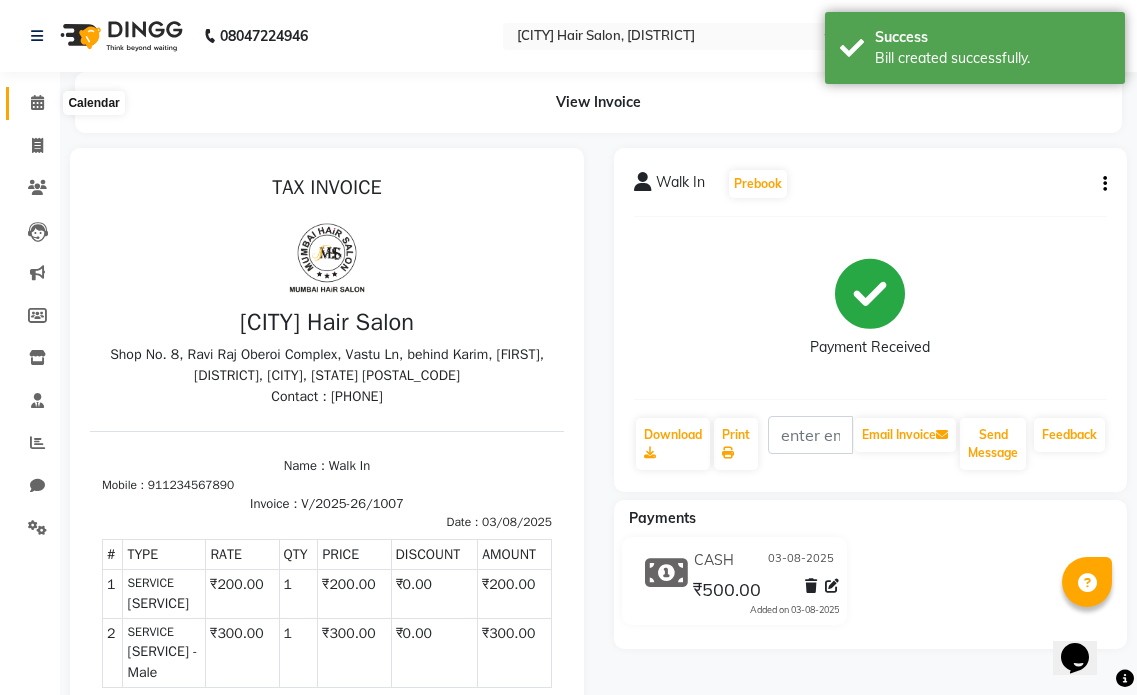click 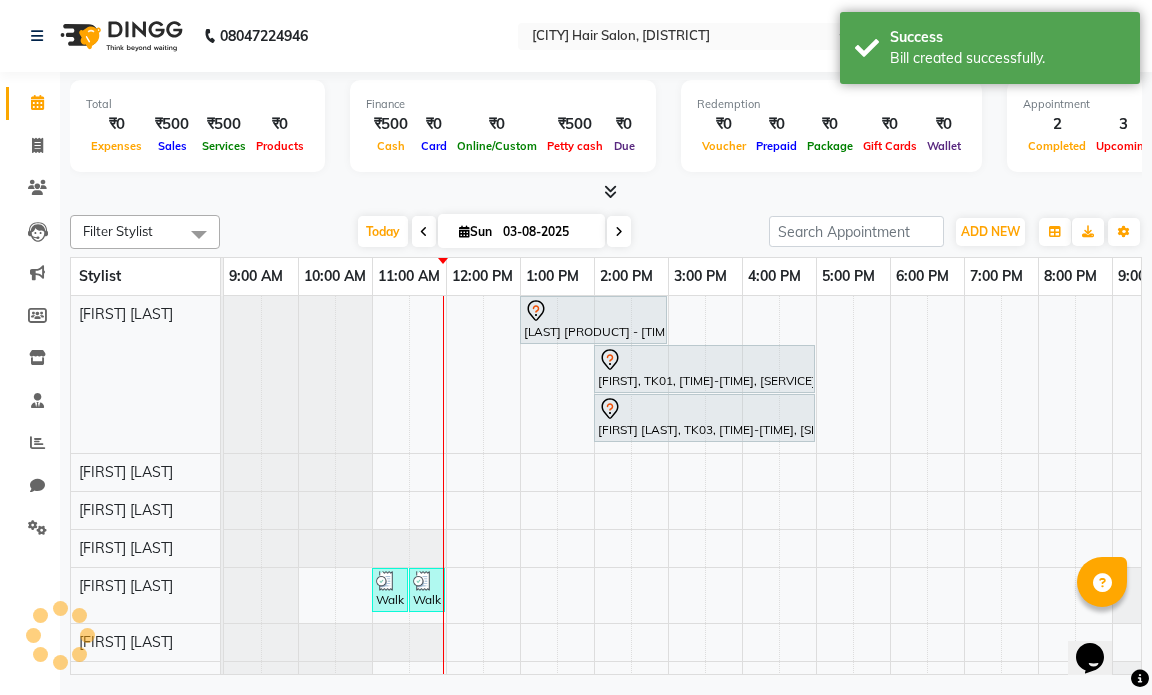 scroll, scrollTop: 0, scrollLeft: 0, axis: both 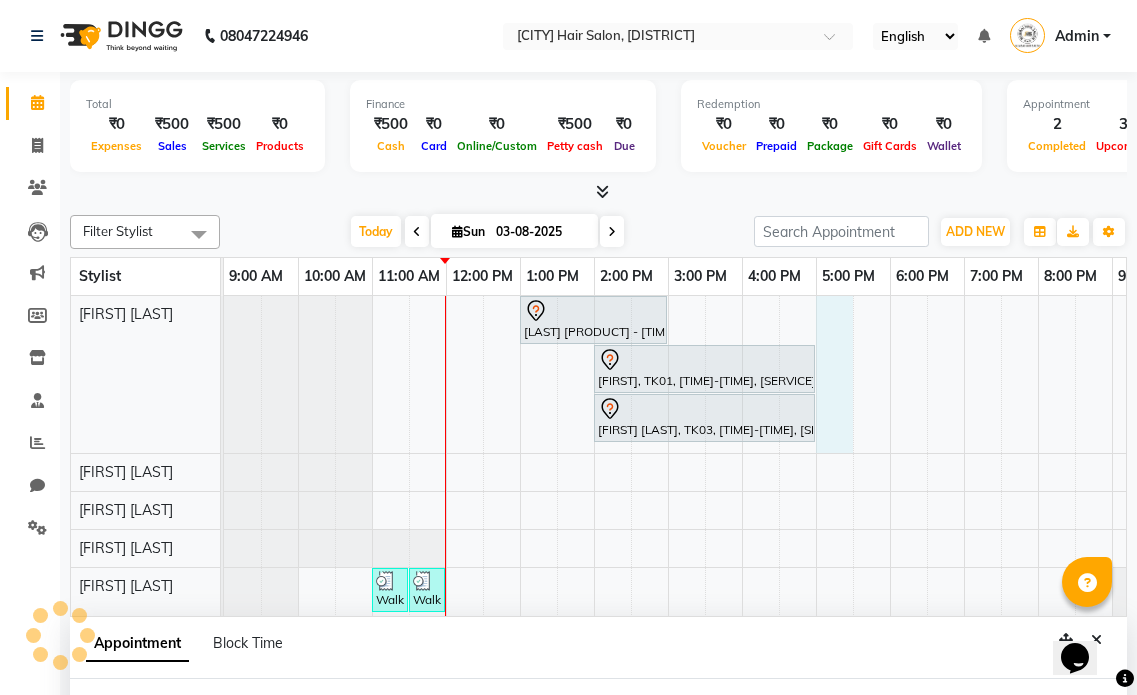 select on "66010" 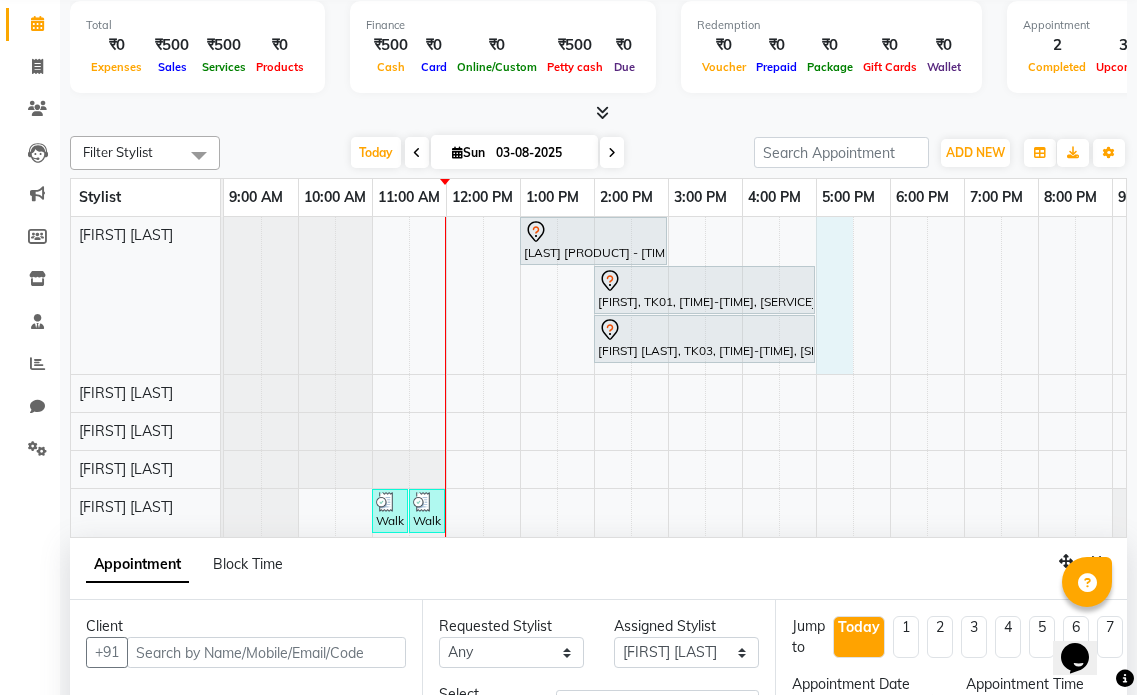 scroll, scrollTop: 52, scrollLeft: 0, axis: vertical 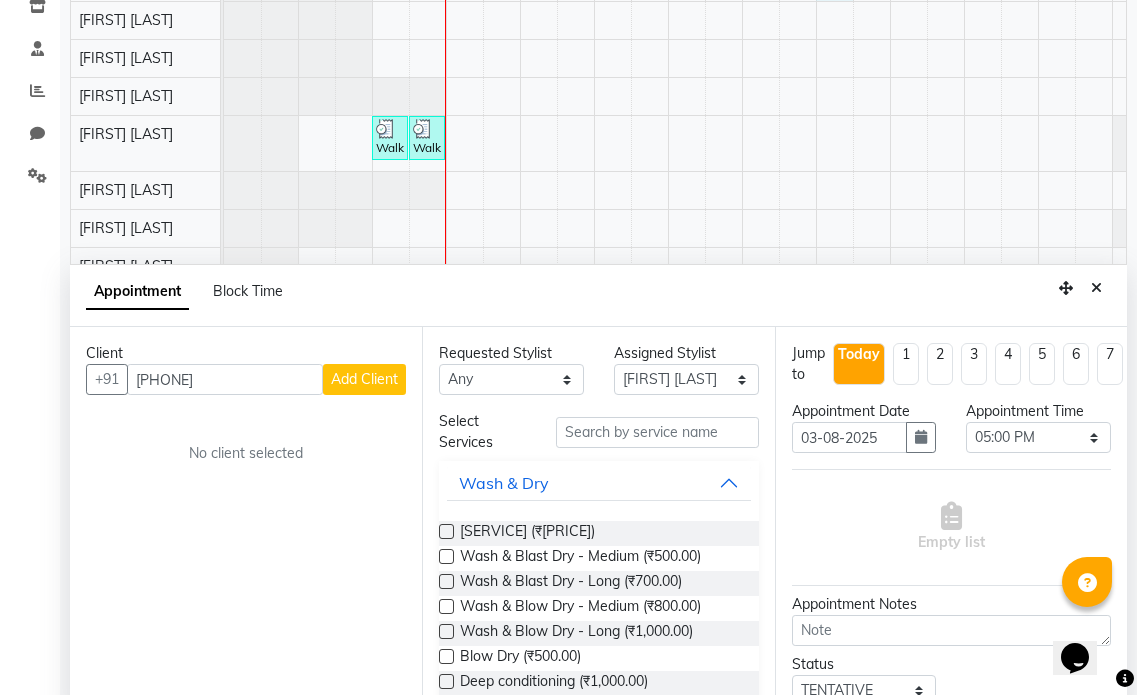 type on "[PHONE]" 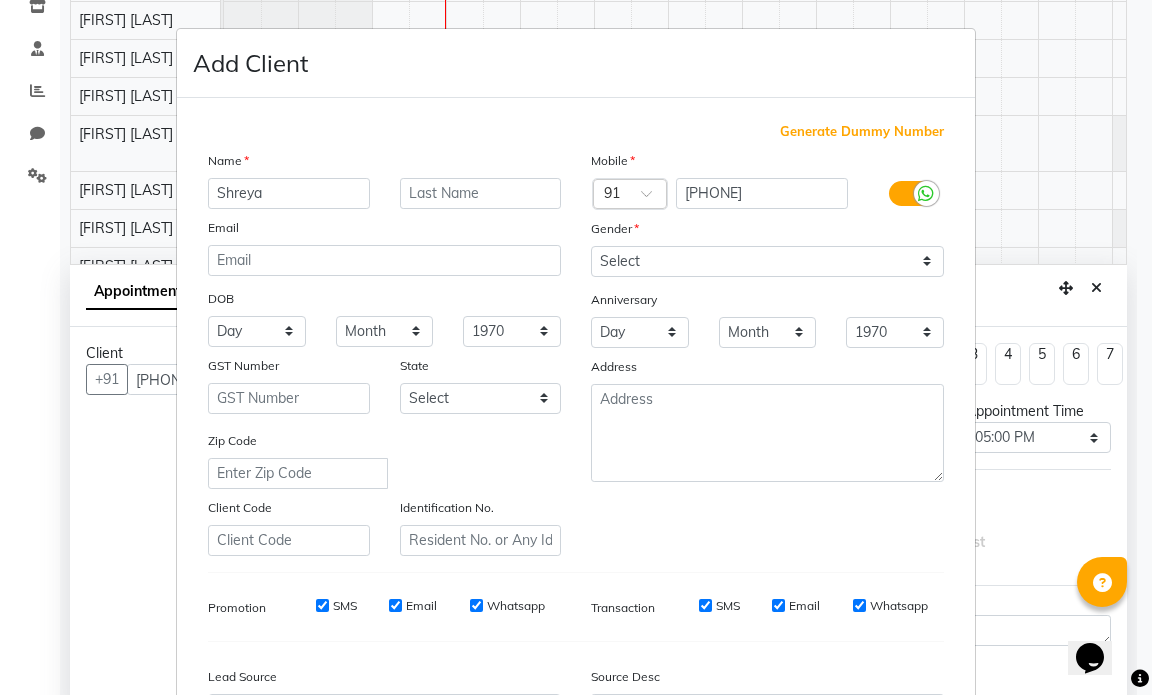 type on "Shreya" 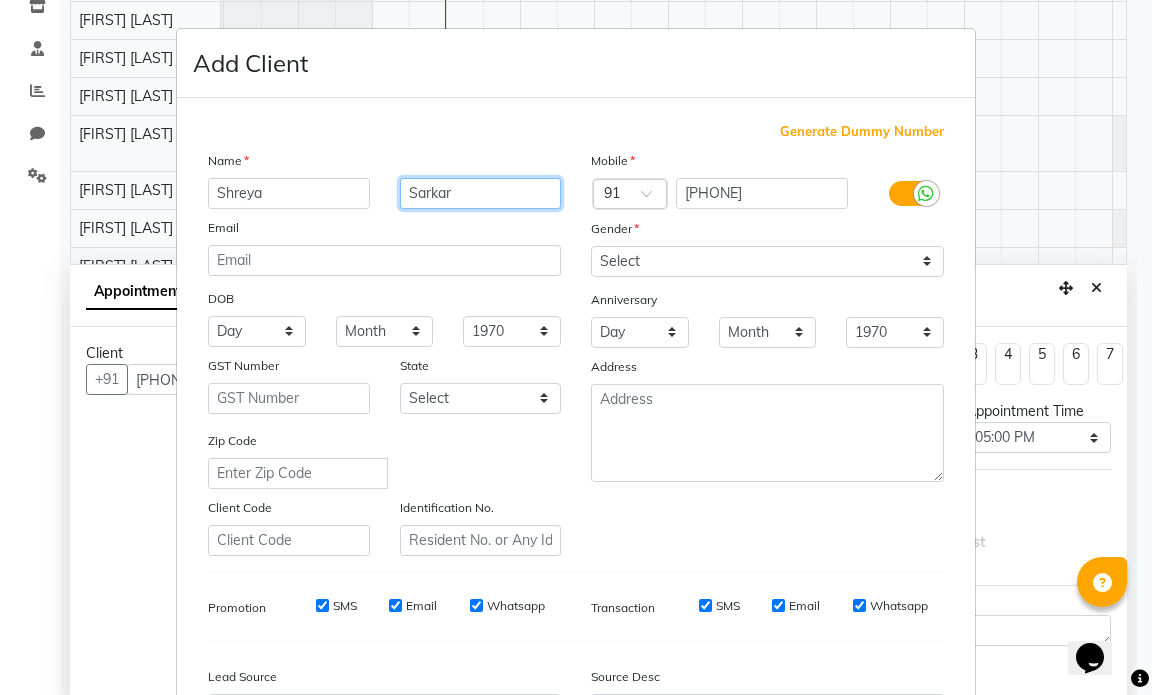 type on "Sarkar" 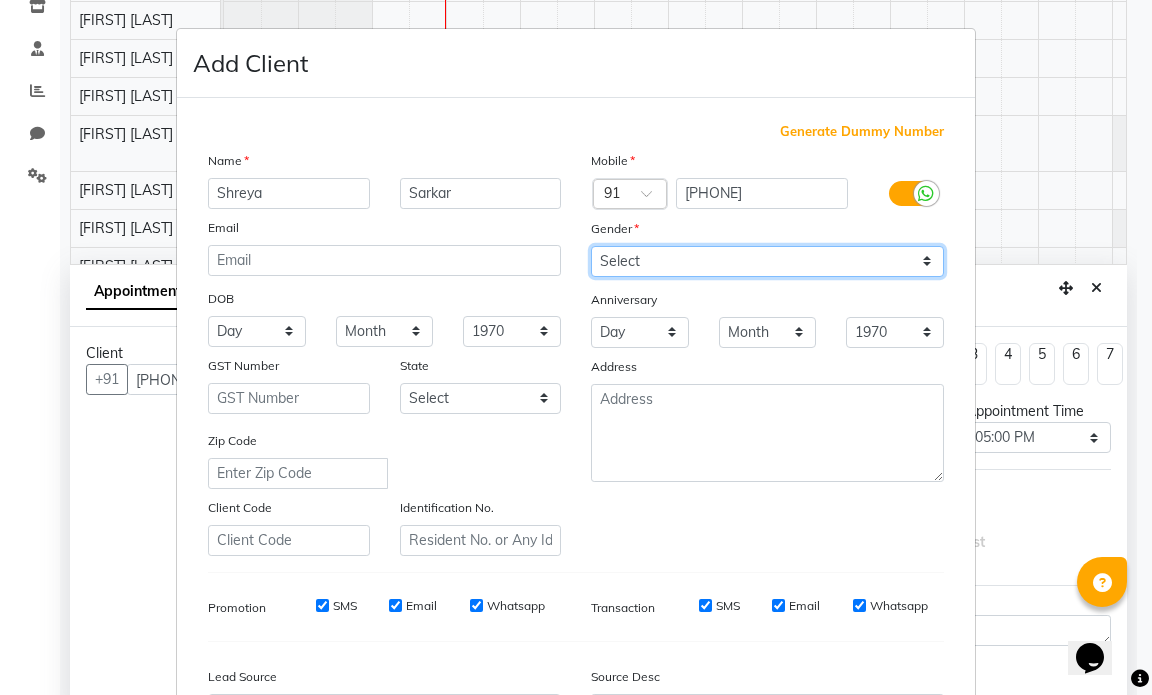 click on "Select Male Female Other Prefer Not To Say" at bounding box center [767, 261] 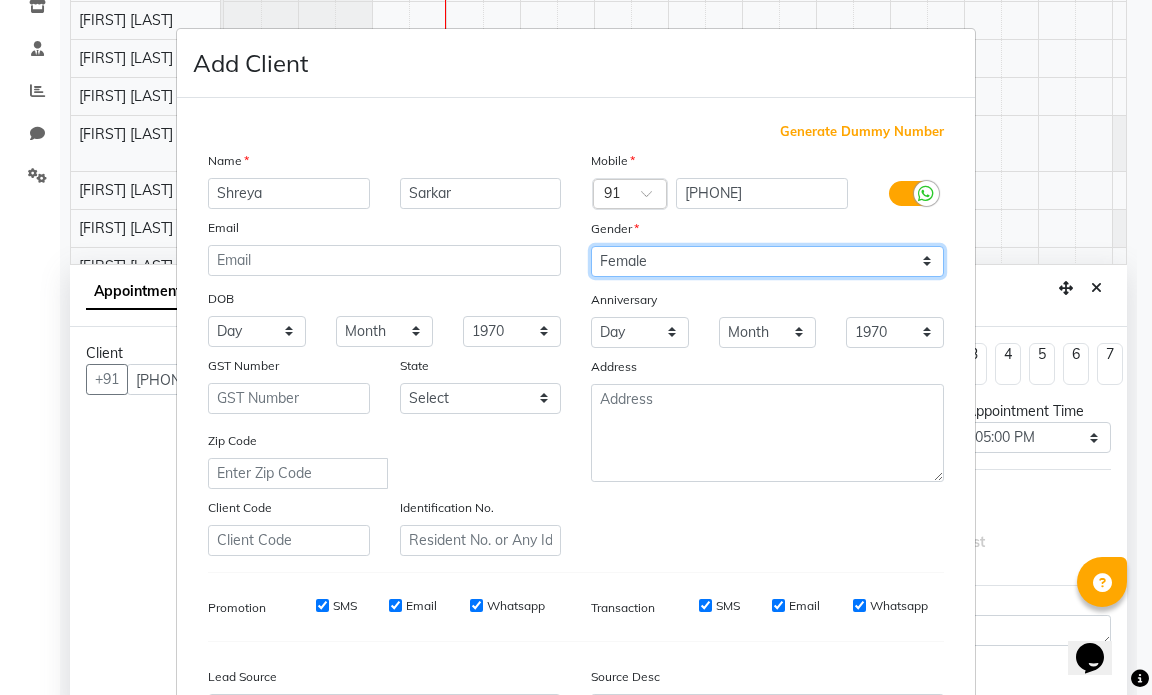 click on "Select Male Female Other Prefer Not To Say" at bounding box center [767, 261] 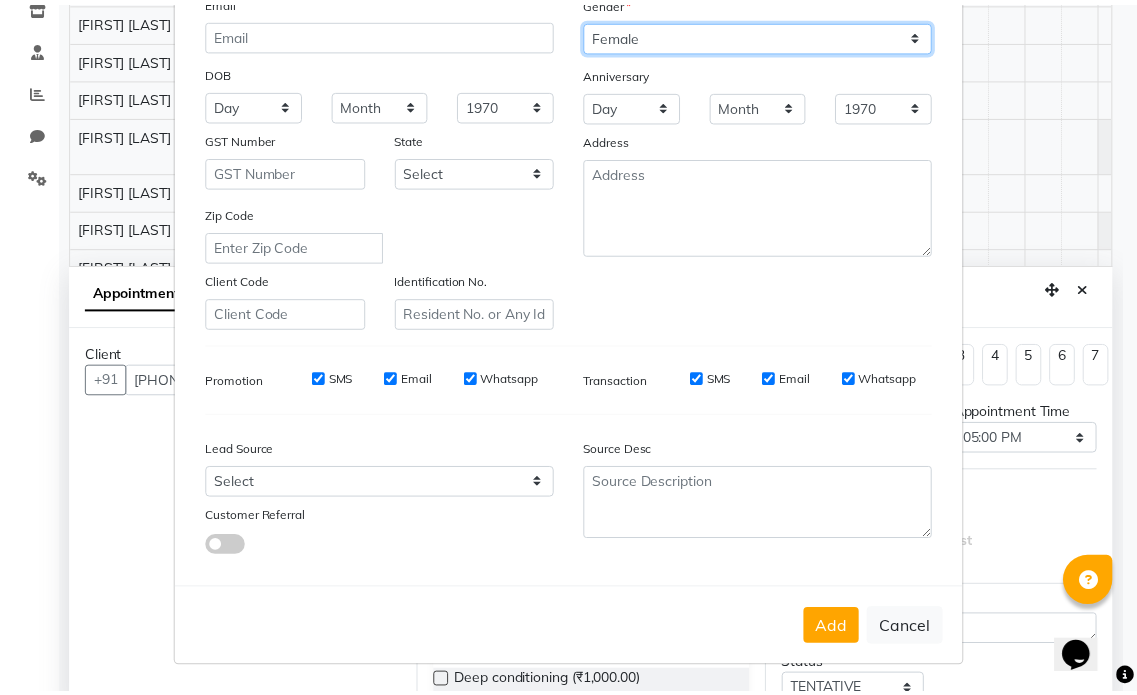 scroll, scrollTop: 228, scrollLeft: 0, axis: vertical 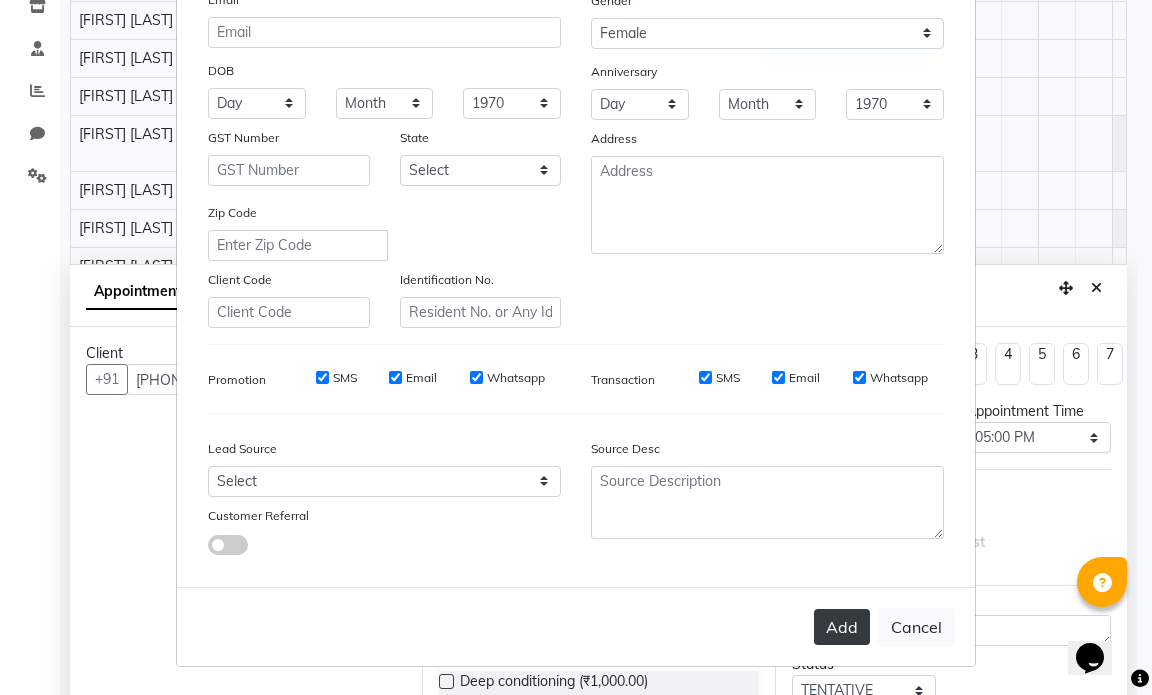click on "Add" at bounding box center (842, 627) 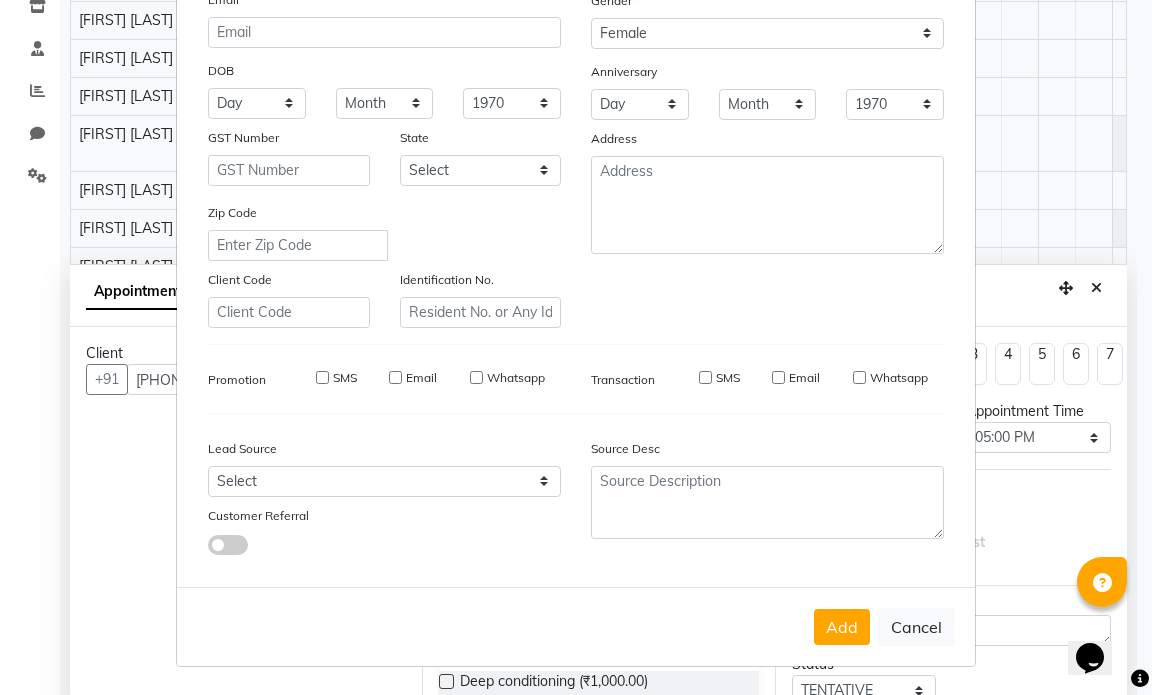 type 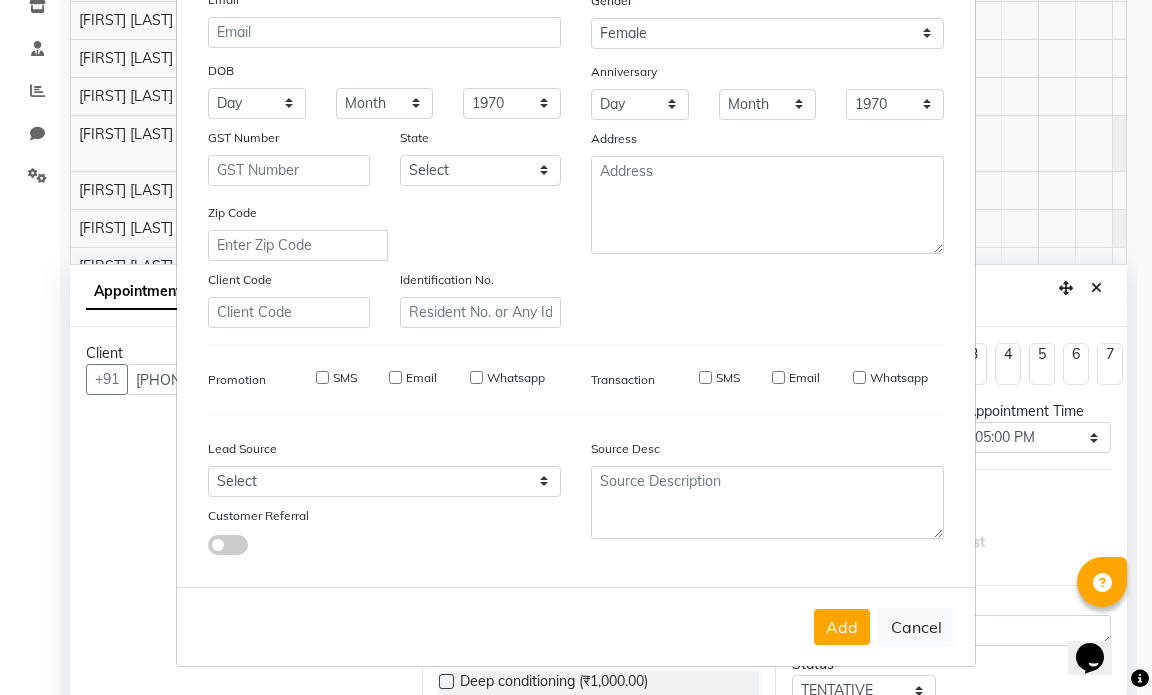 checkbox on "false" 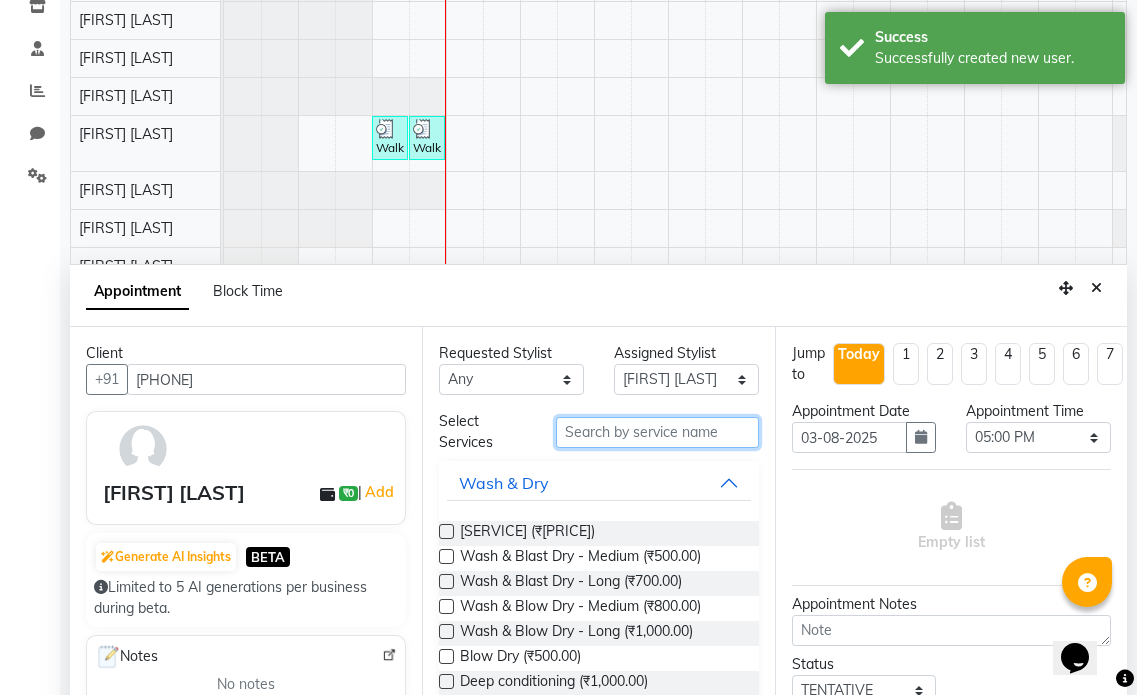 click at bounding box center (657, 432) 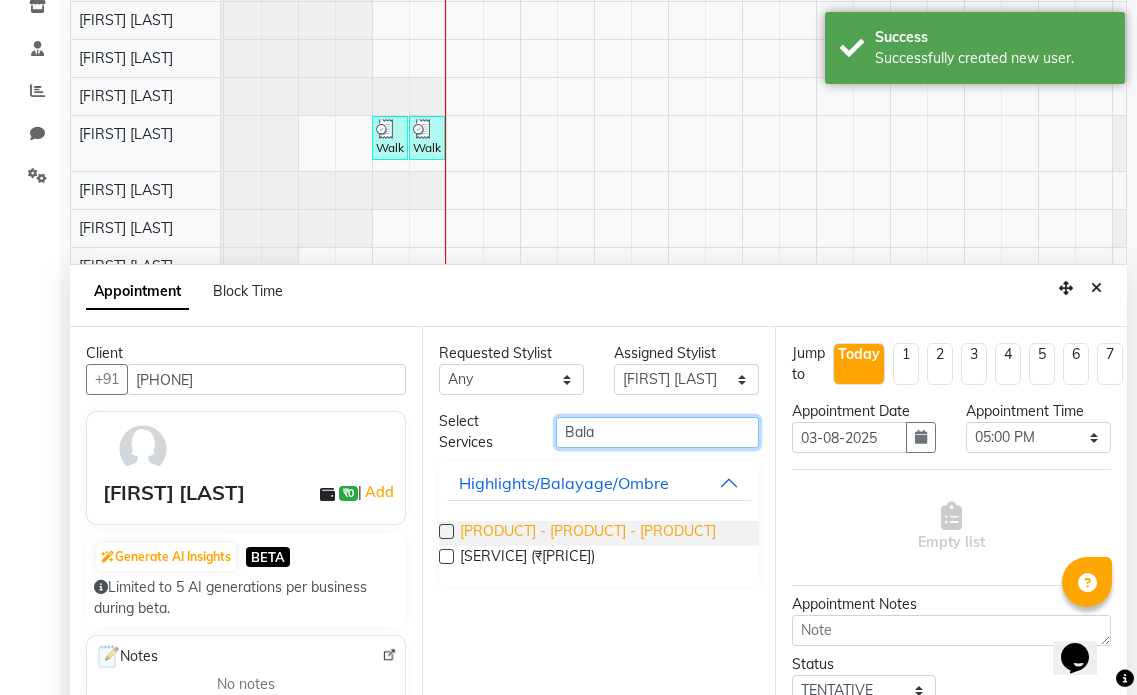 type on "Bala" 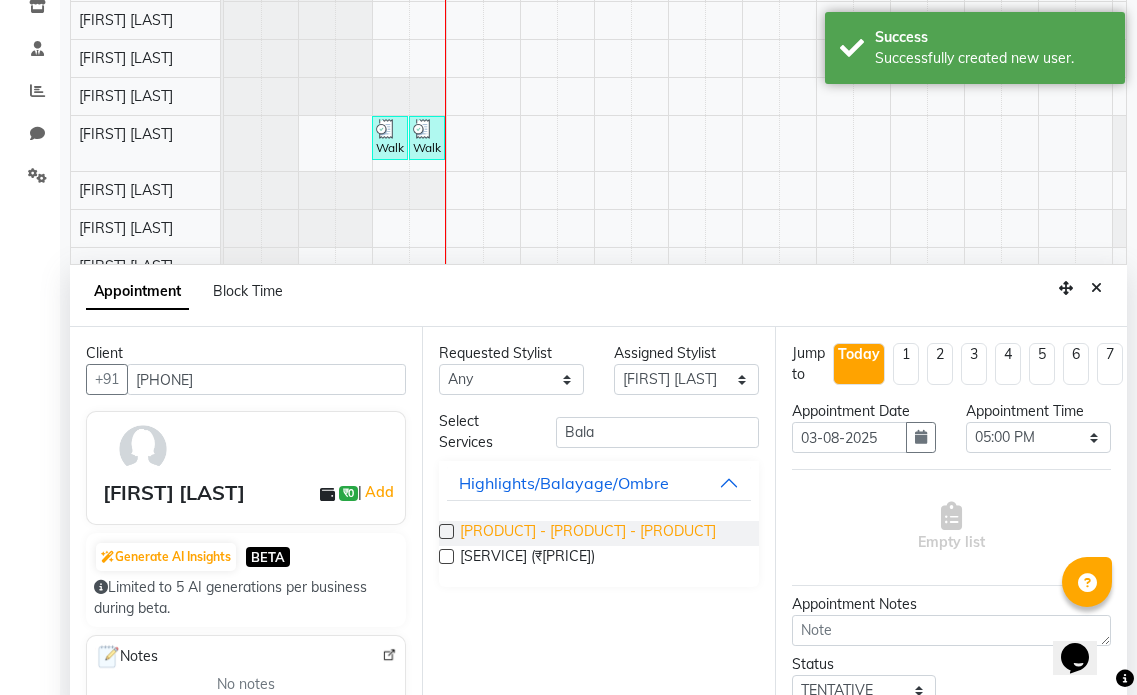 click on "[PRODUCT] - [PRODUCT] - [PRODUCT]" at bounding box center (588, 533) 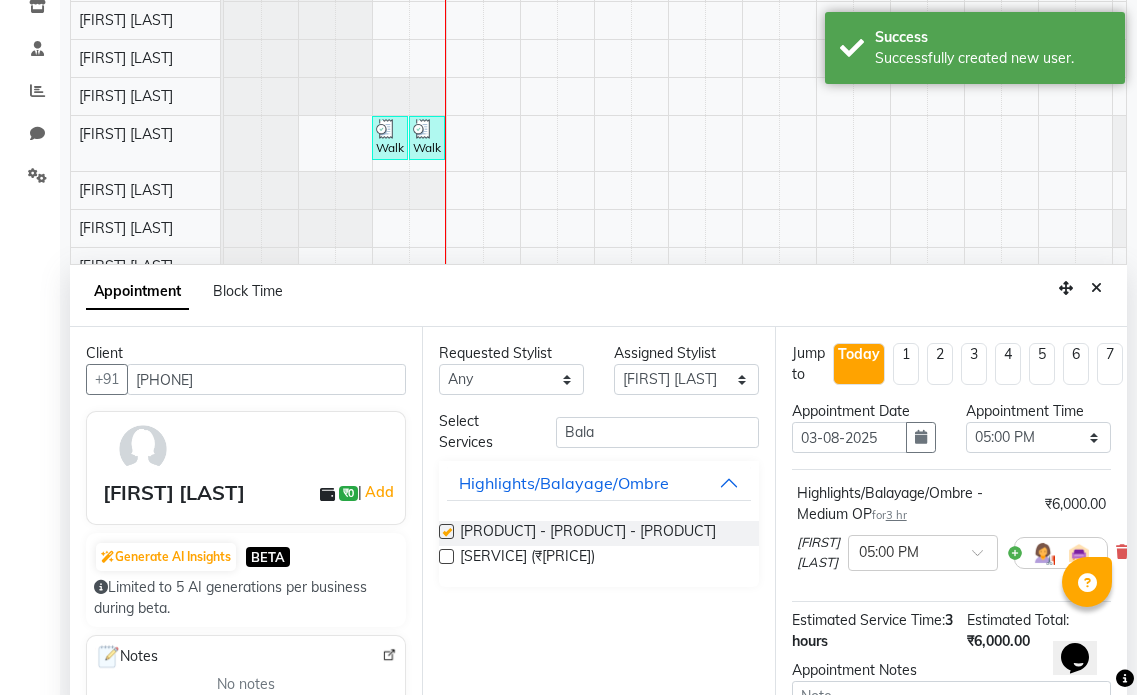 checkbox on "false" 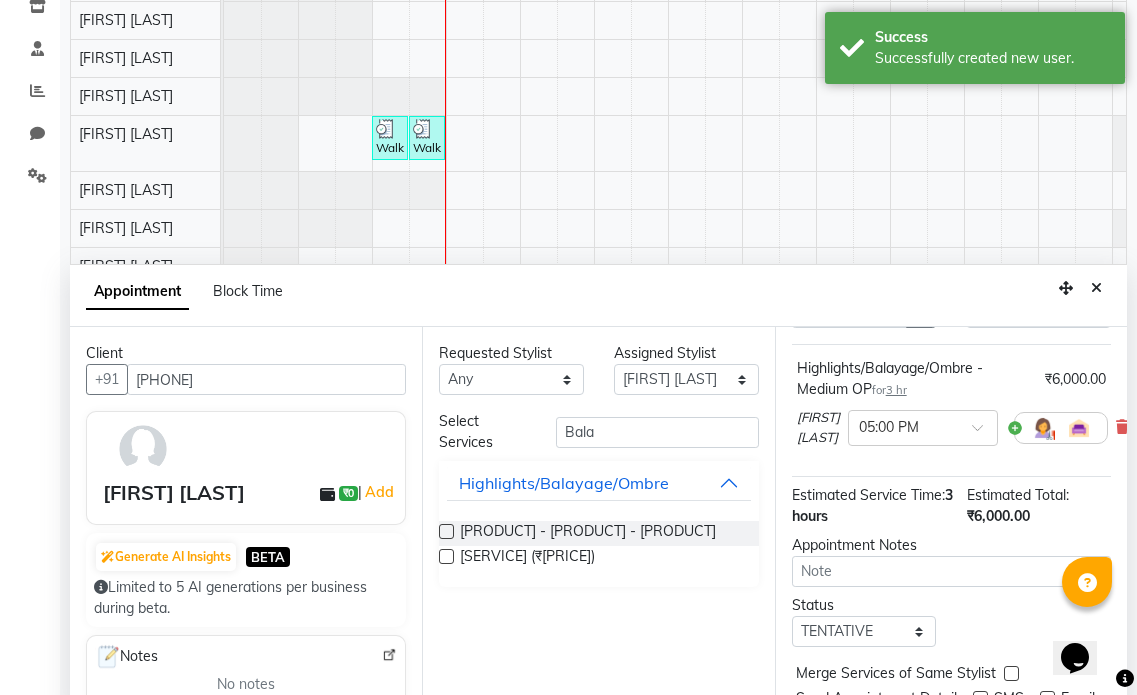 scroll, scrollTop: 215, scrollLeft: 0, axis: vertical 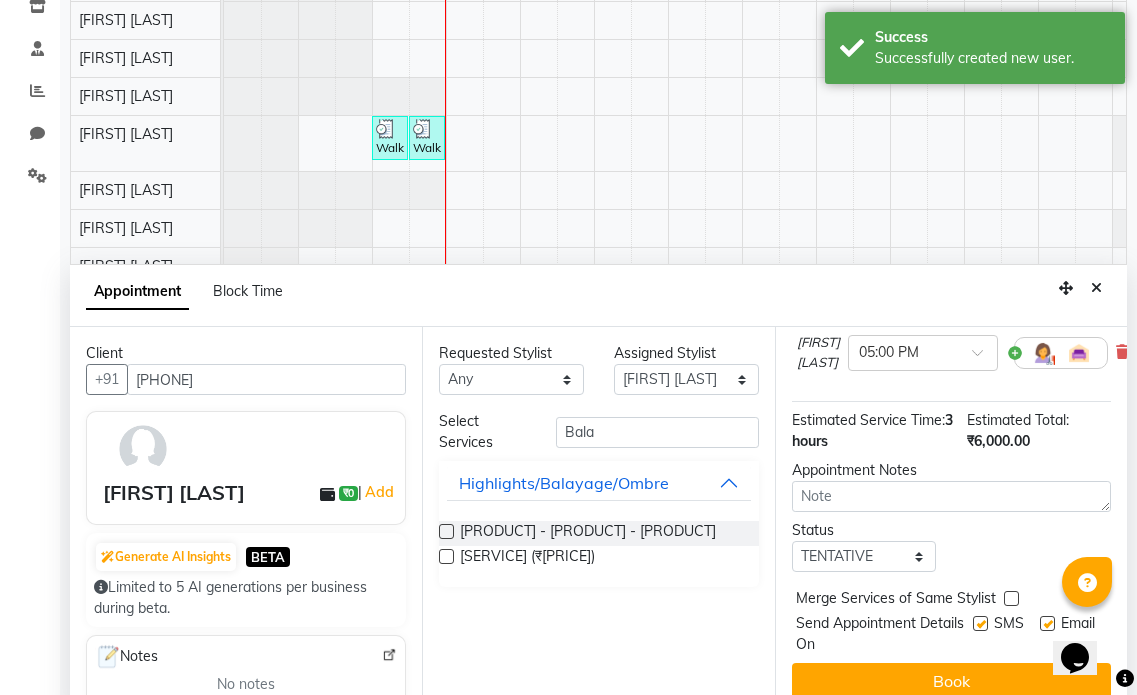 click at bounding box center [1047, 623] 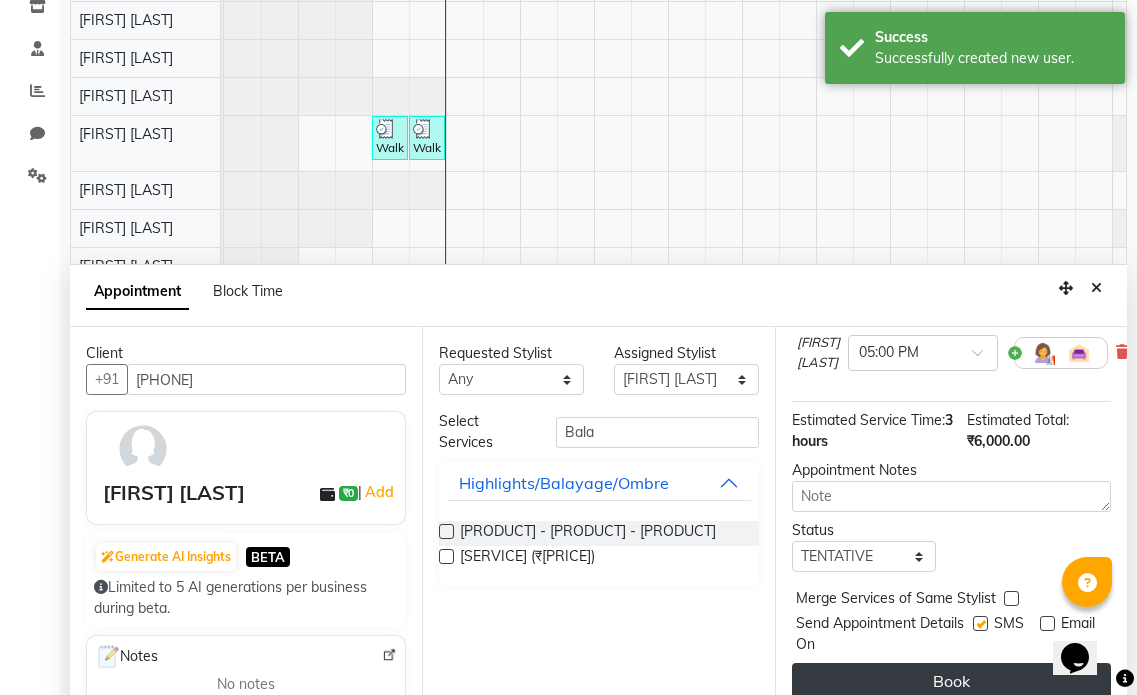 click on "Book" at bounding box center [951, 681] 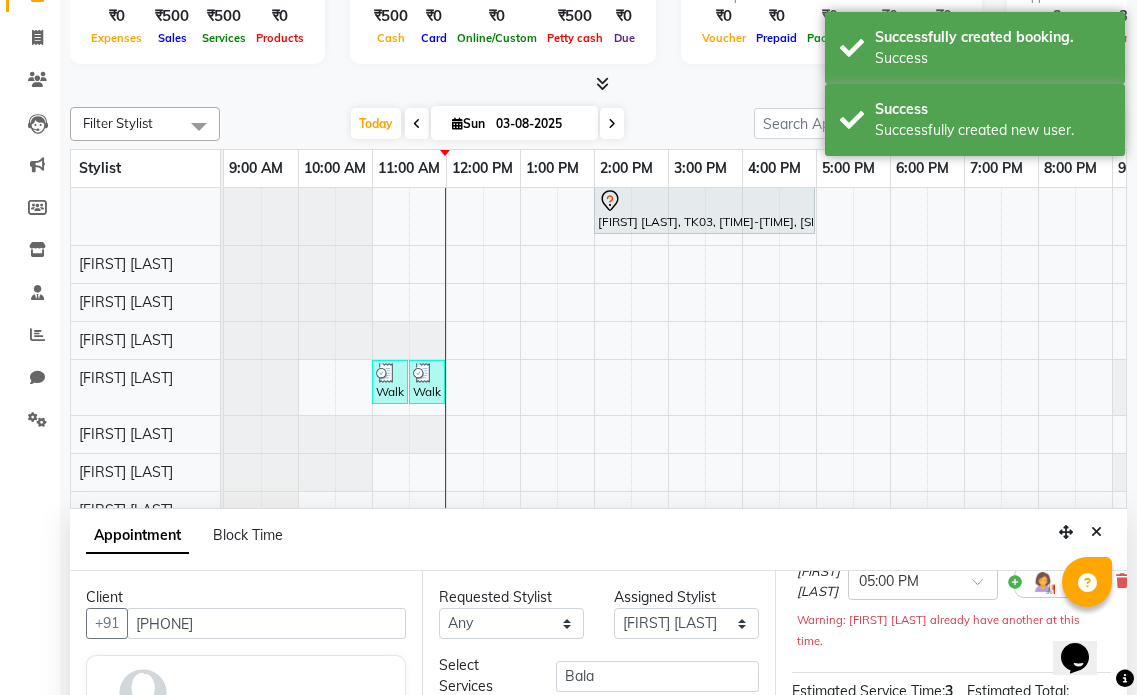 scroll, scrollTop: 300, scrollLeft: 0, axis: vertical 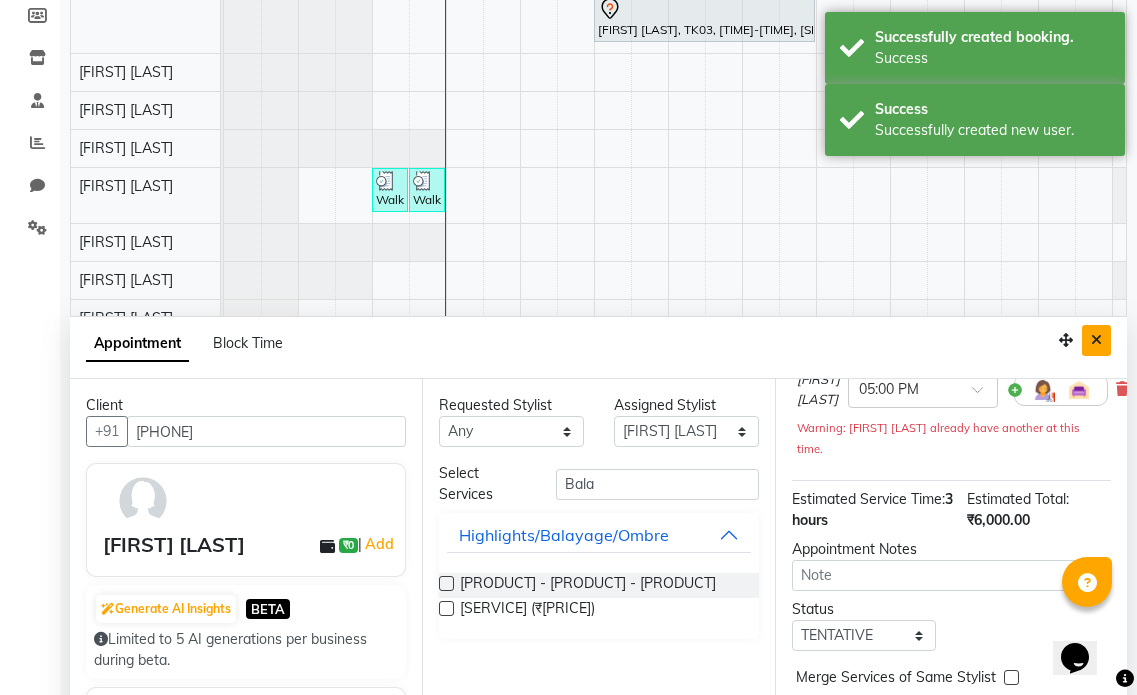 click at bounding box center (1096, 340) 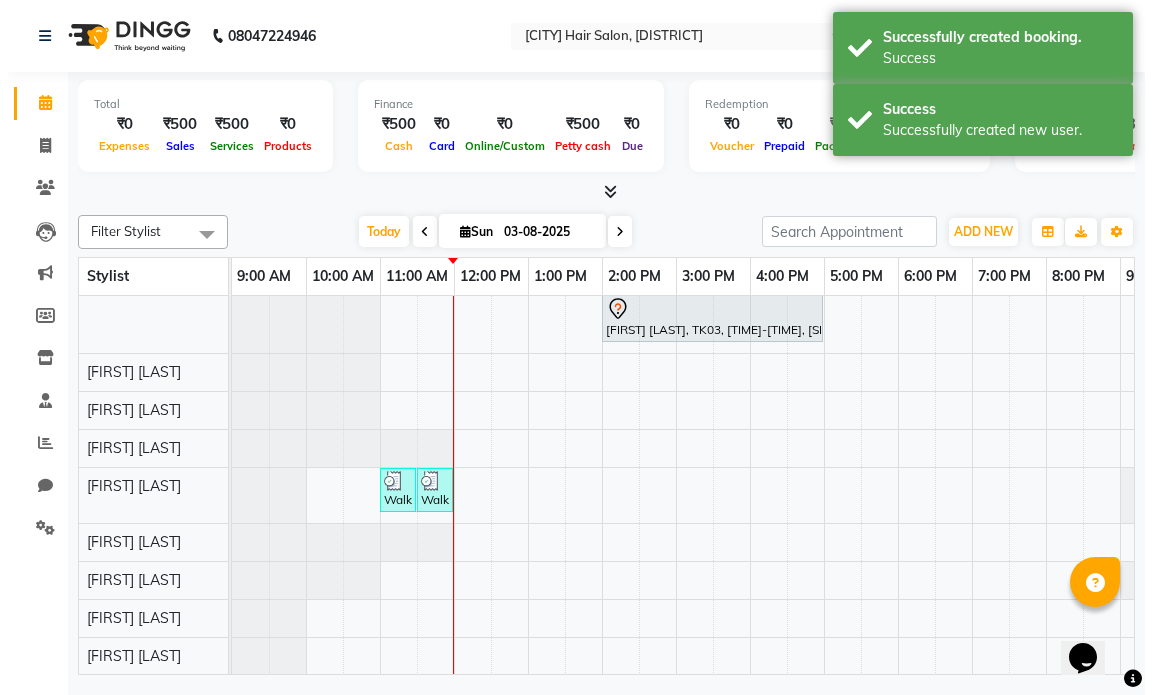 scroll, scrollTop: 0, scrollLeft: 0, axis: both 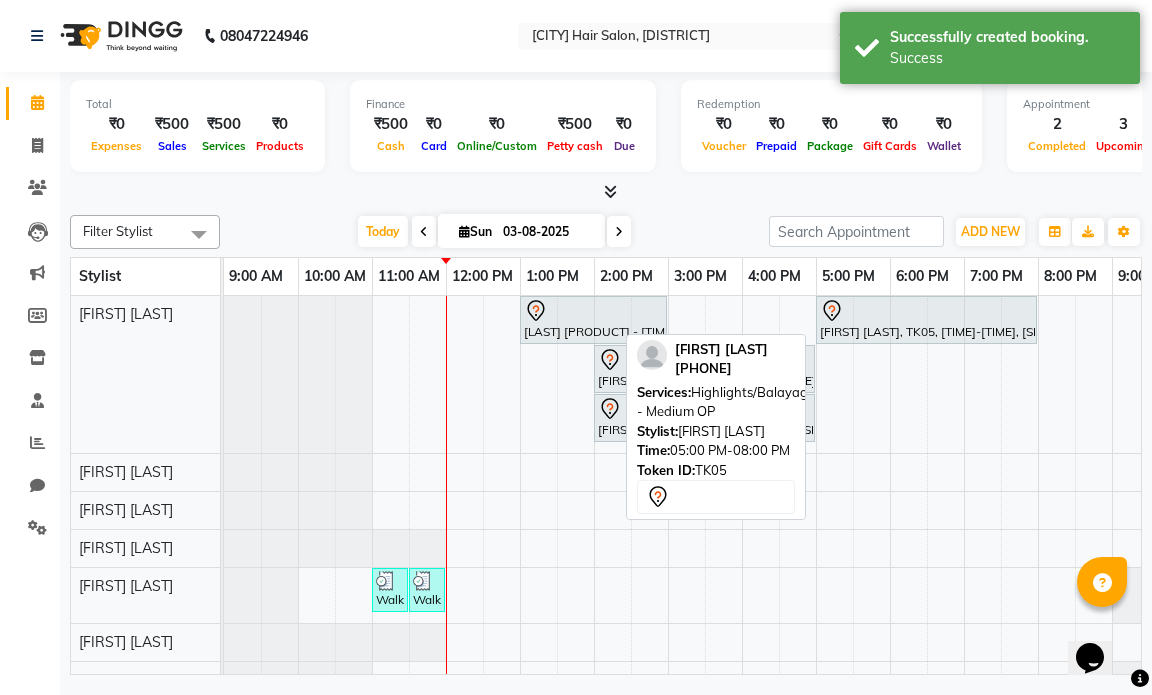 click on "[FIRST] [LAST], TK05, [TIME]-[TIME], [SERVICE]" at bounding box center [926, 320] 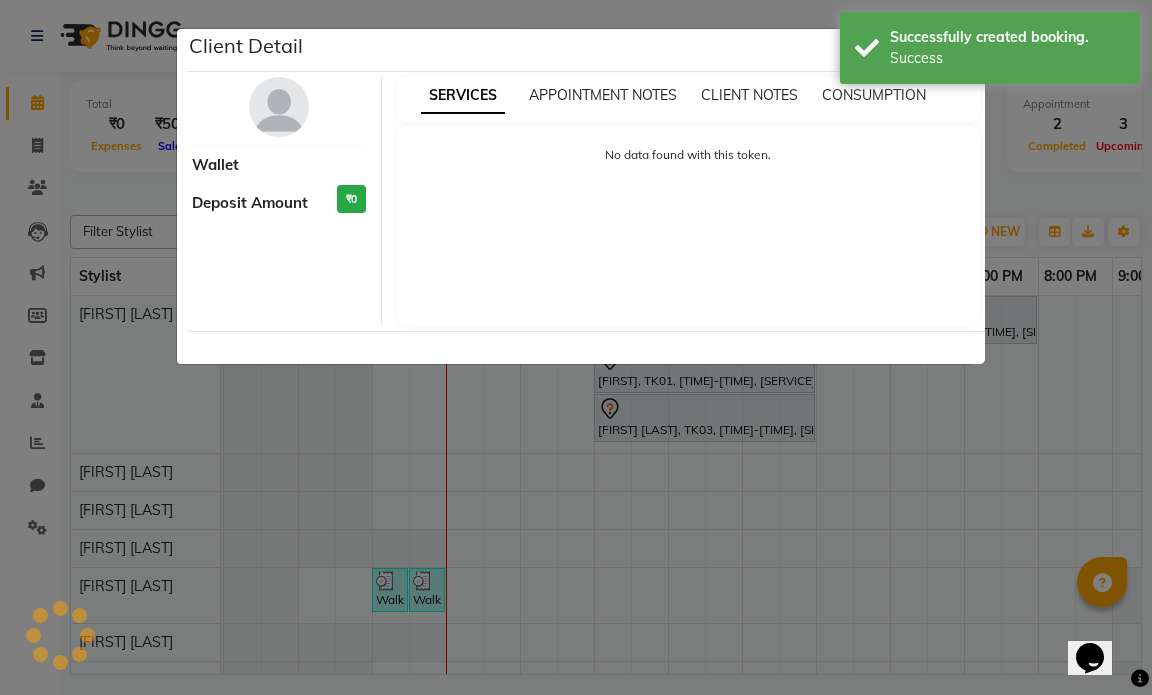 select on "7" 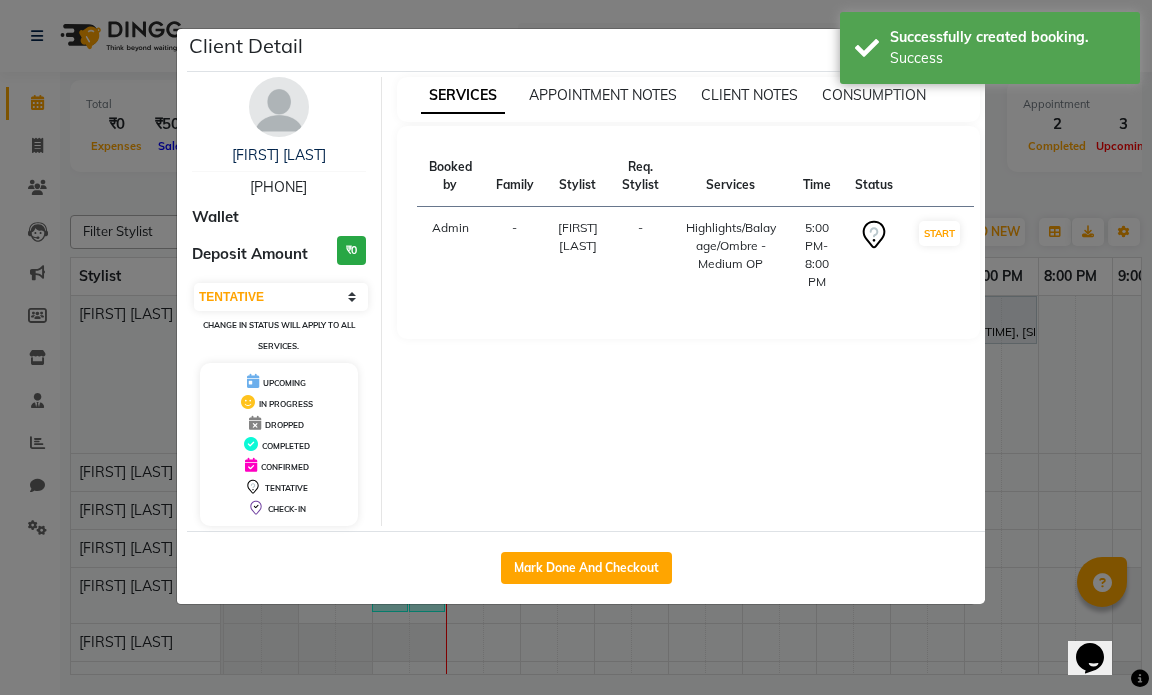drag, startPoint x: 321, startPoint y: 180, endPoint x: 238, endPoint y: 183, distance: 83.0542 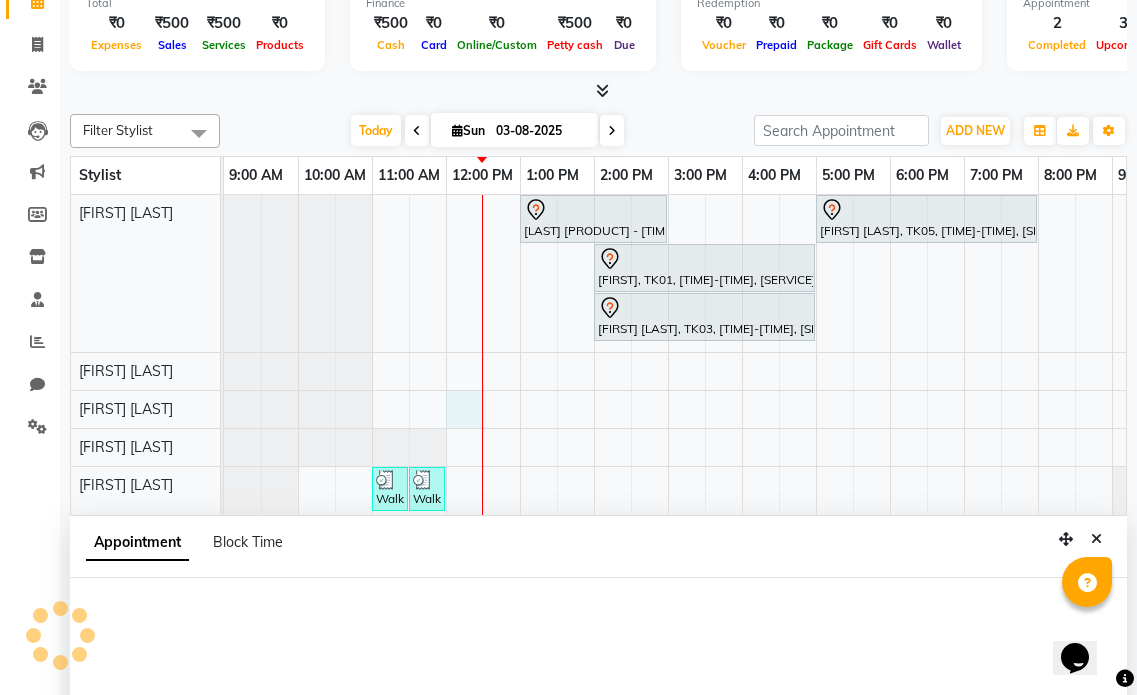 select on "66012" 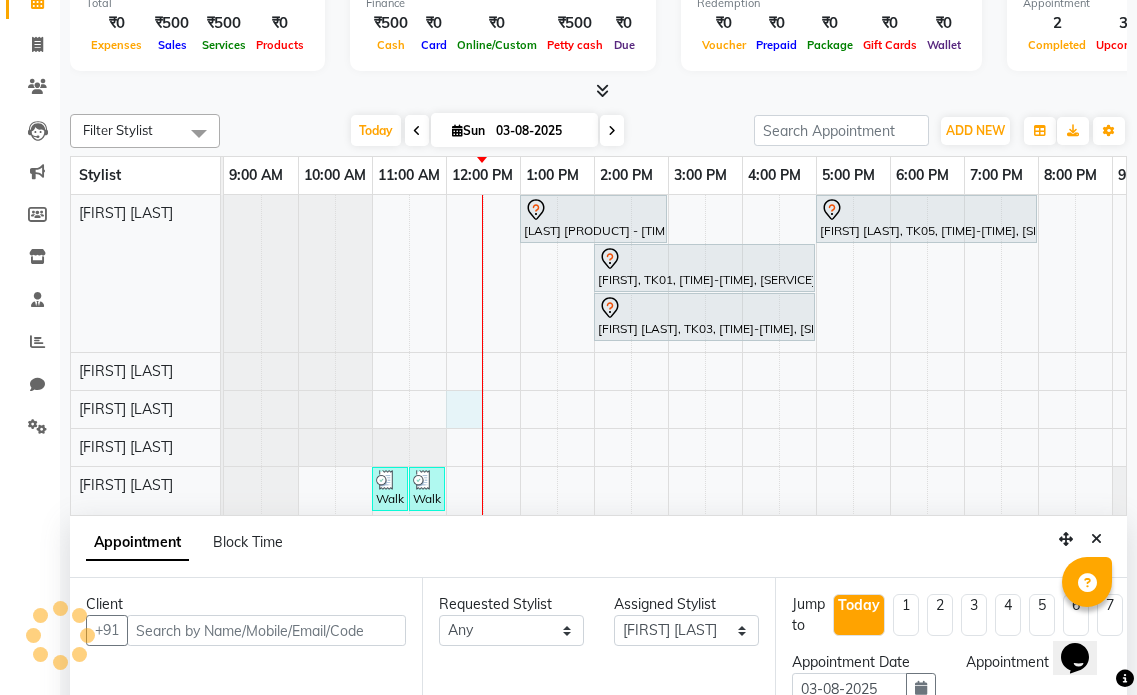 scroll, scrollTop: 377, scrollLeft: 0, axis: vertical 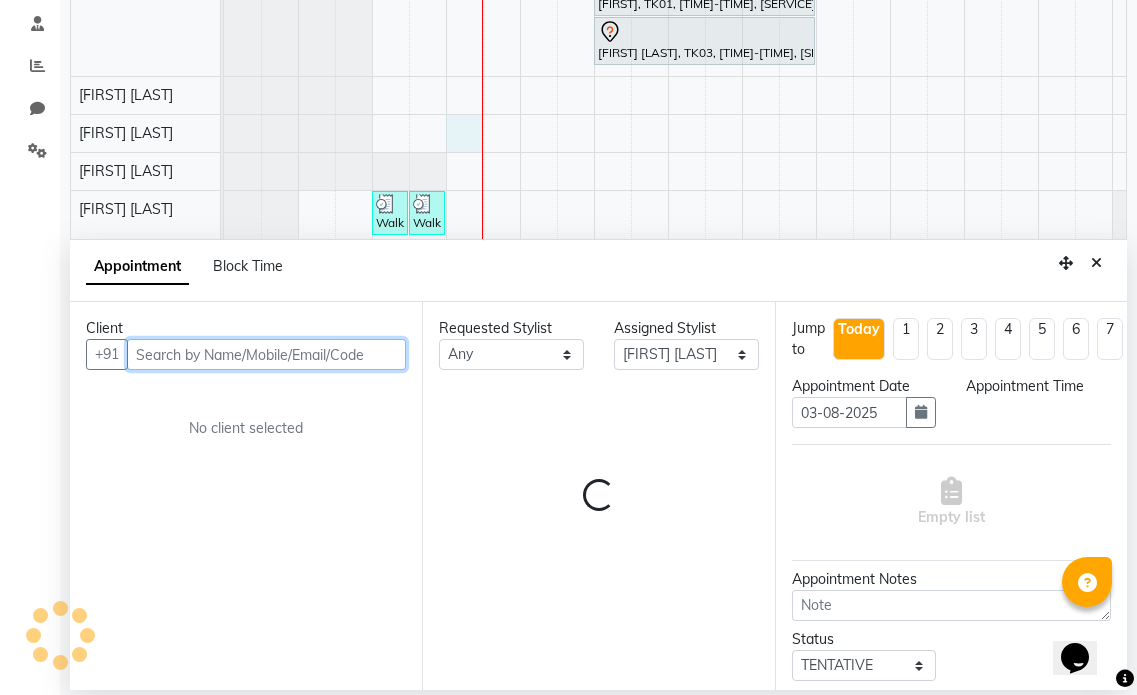 select on "720" 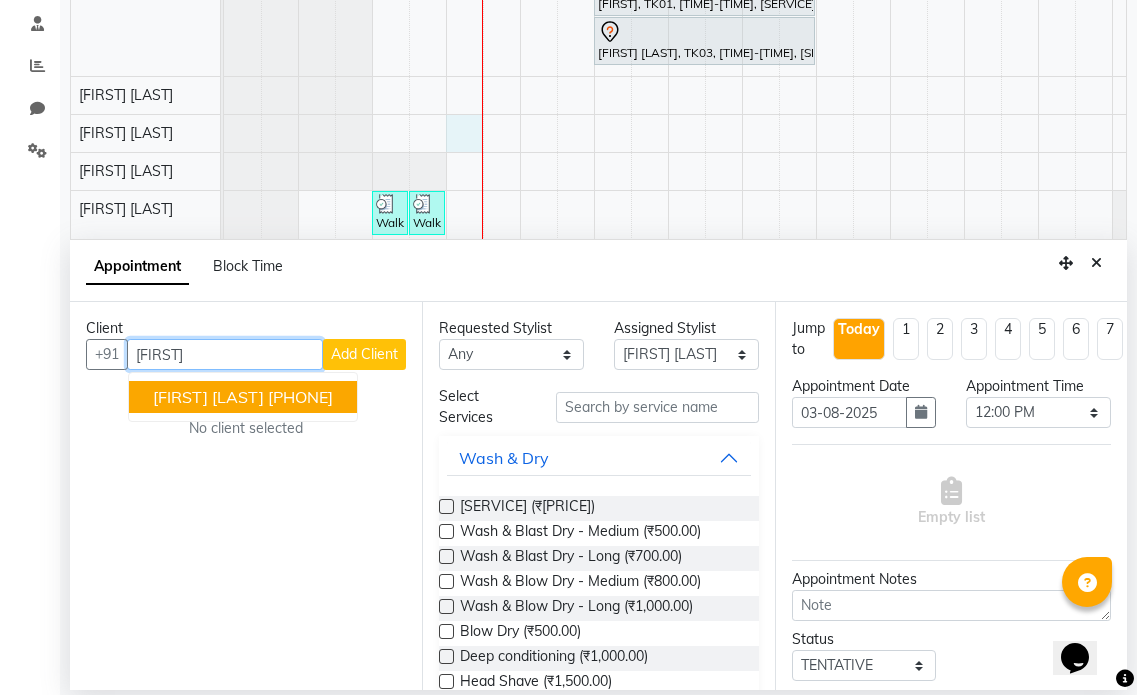 click on "[PHONE]" at bounding box center (300, 397) 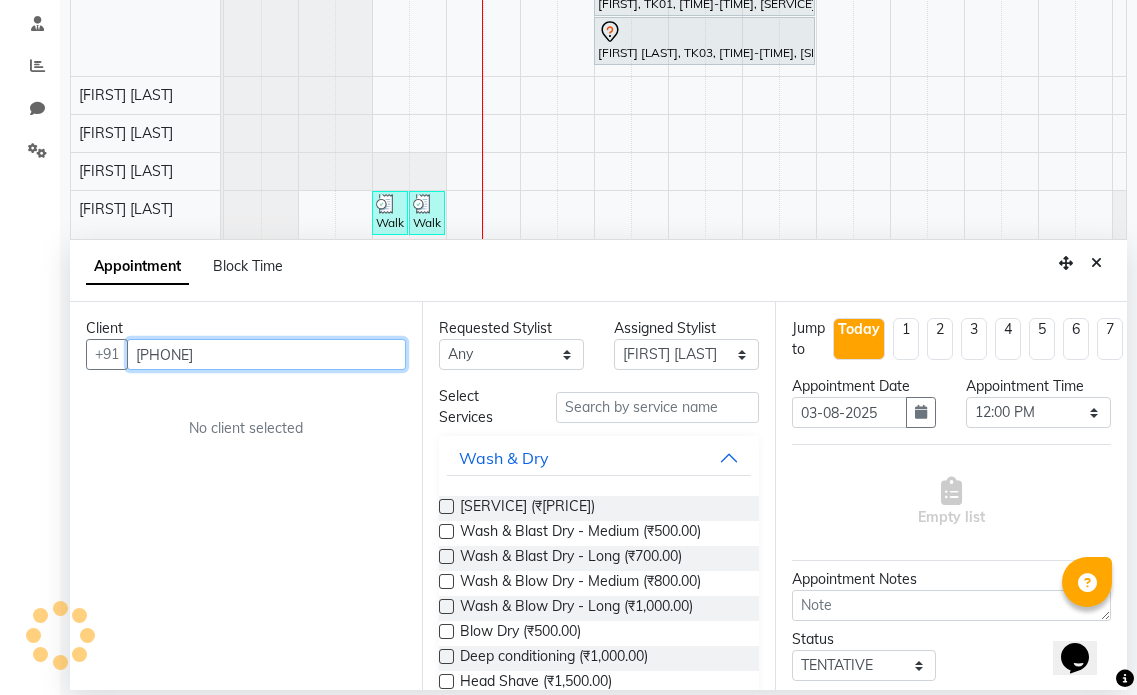 type on "[PHONE]" 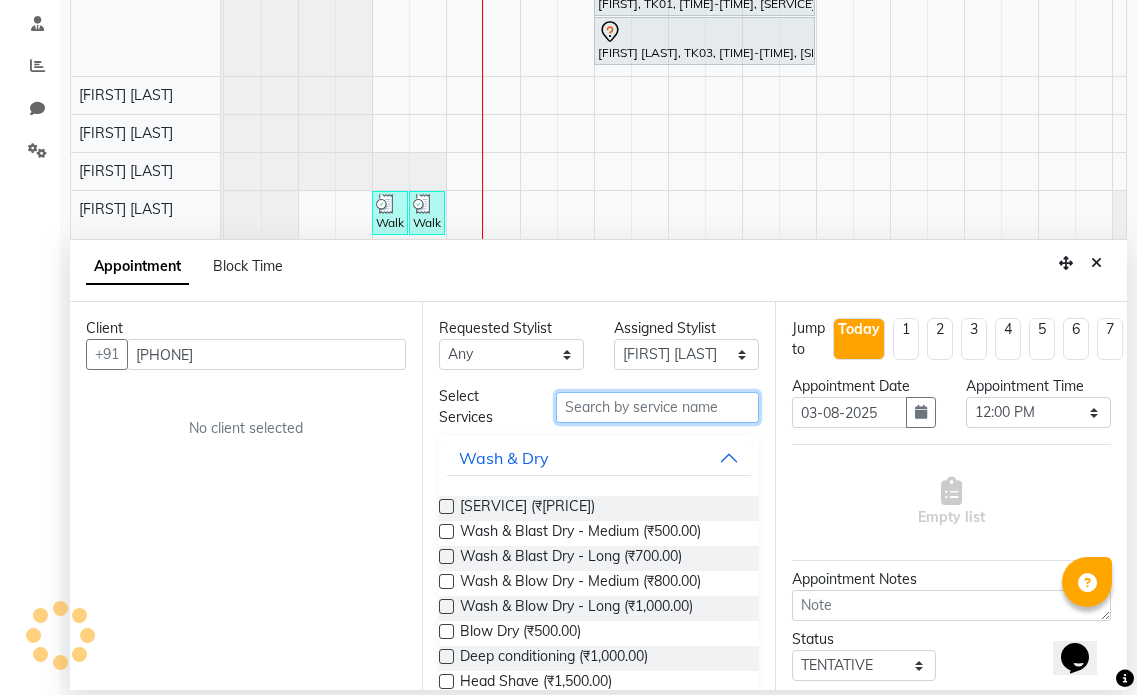 click at bounding box center [657, 407] 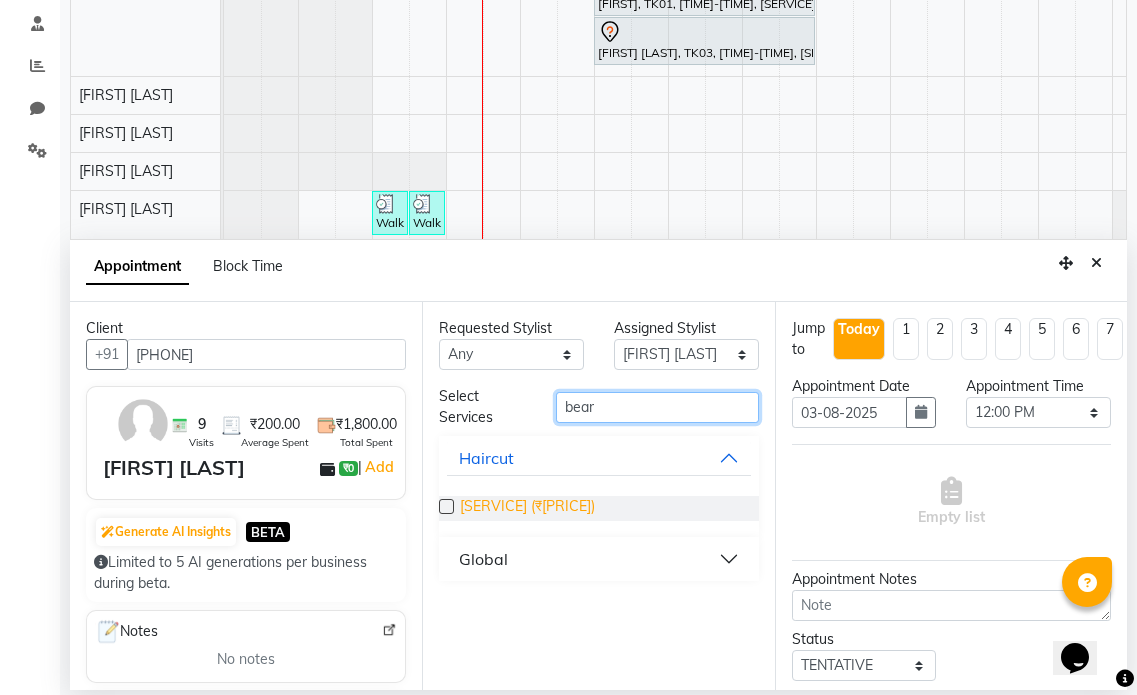 type on "bear" 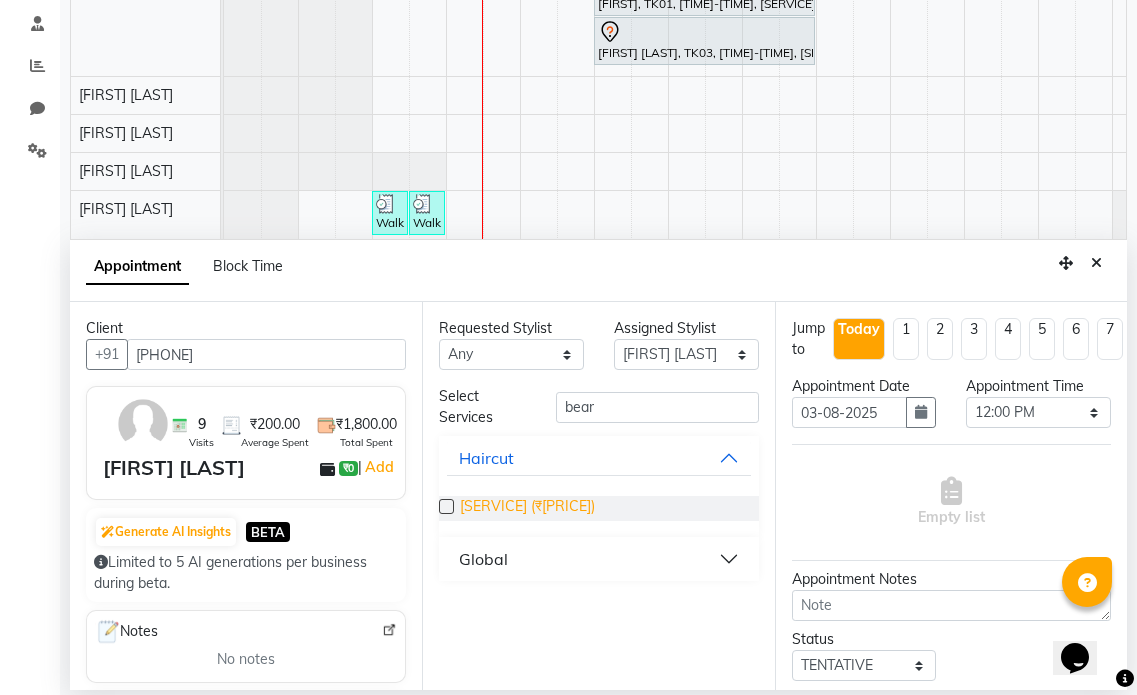 click on "[SERVICE] (₹[PRICE])" at bounding box center [527, 508] 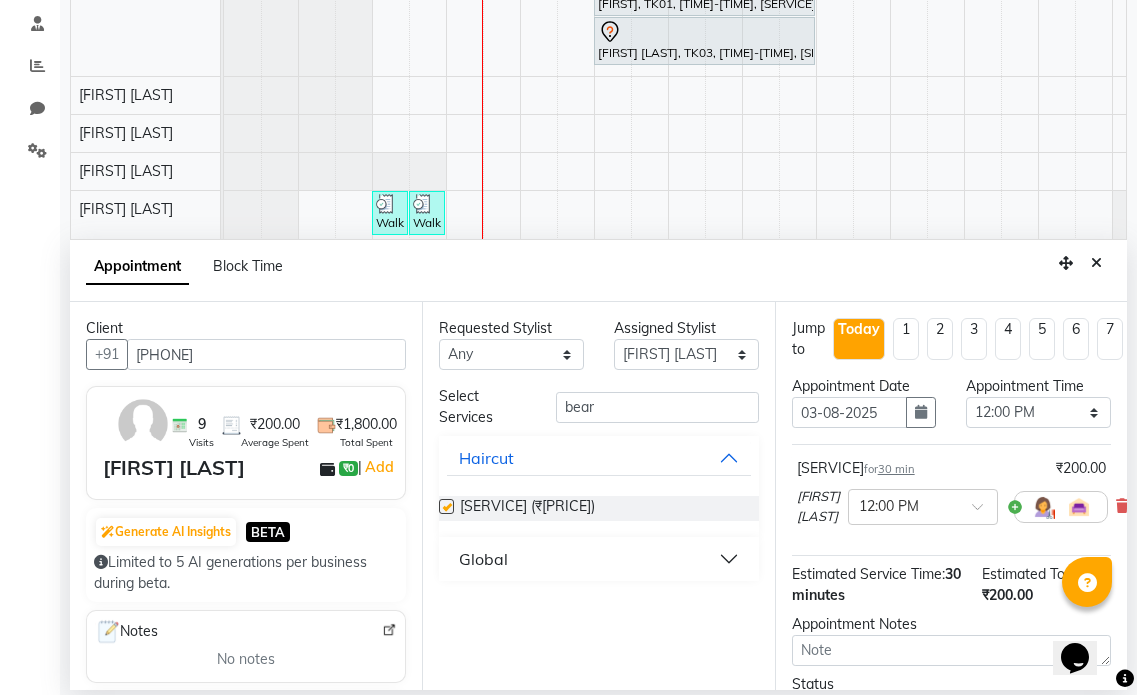 checkbox on "false" 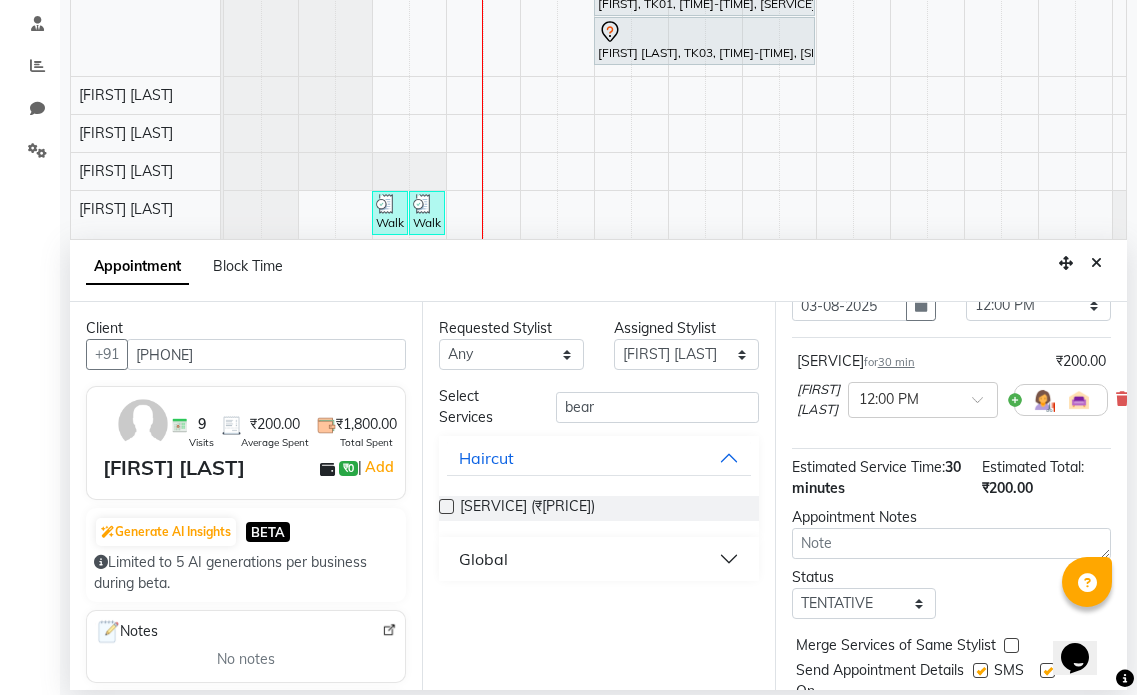 scroll, scrollTop: 194, scrollLeft: 0, axis: vertical 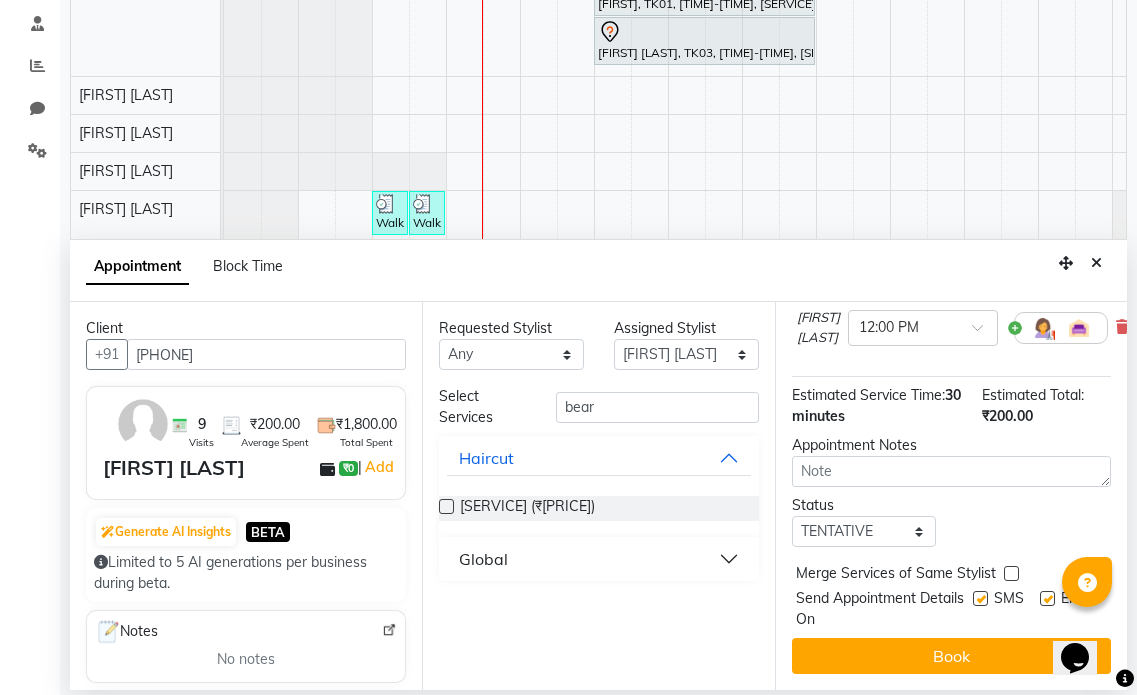 click at bounding box center (1046, 611) 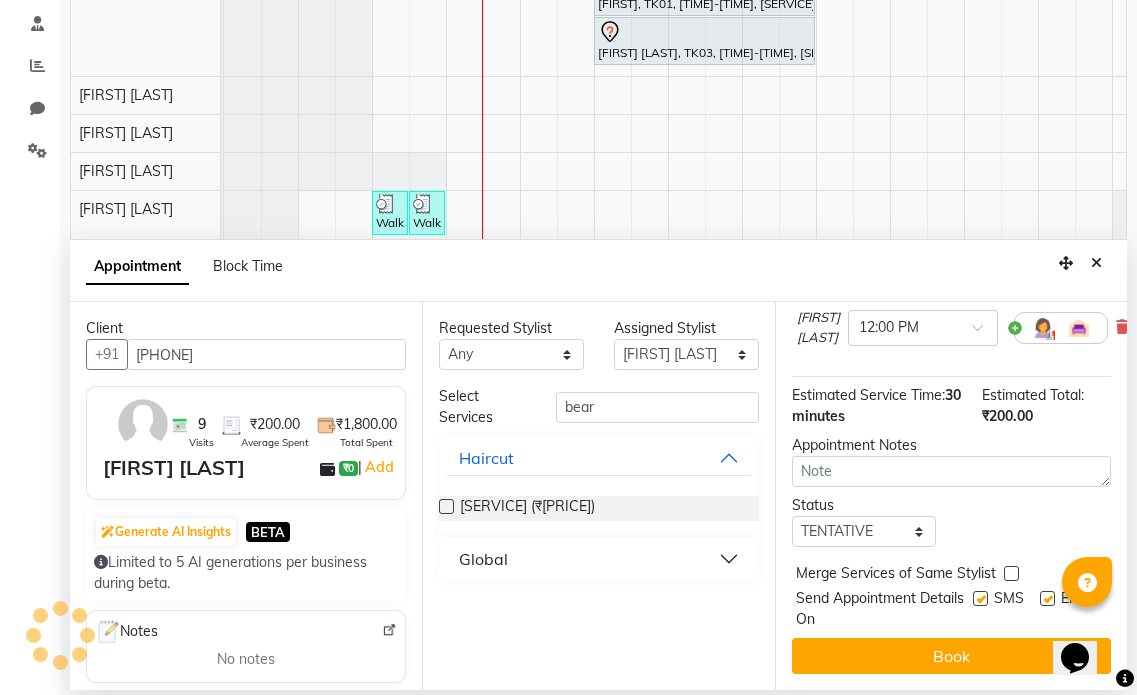 click at bounding box center (1047, 598) 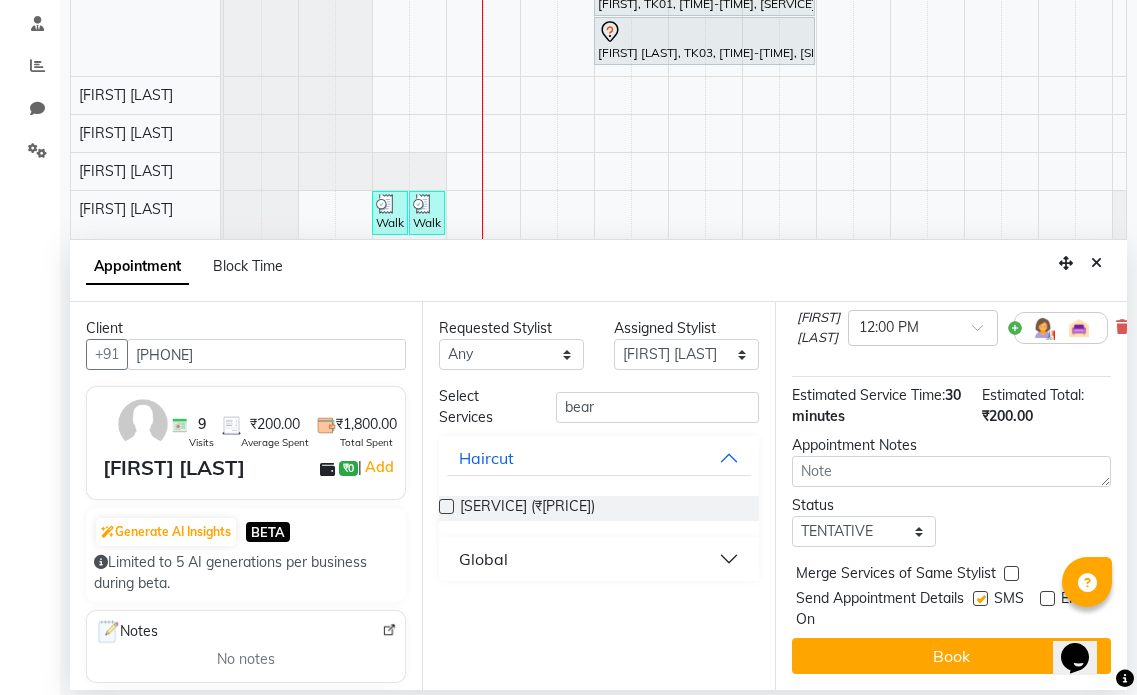 click at bounding box center [980, 598] 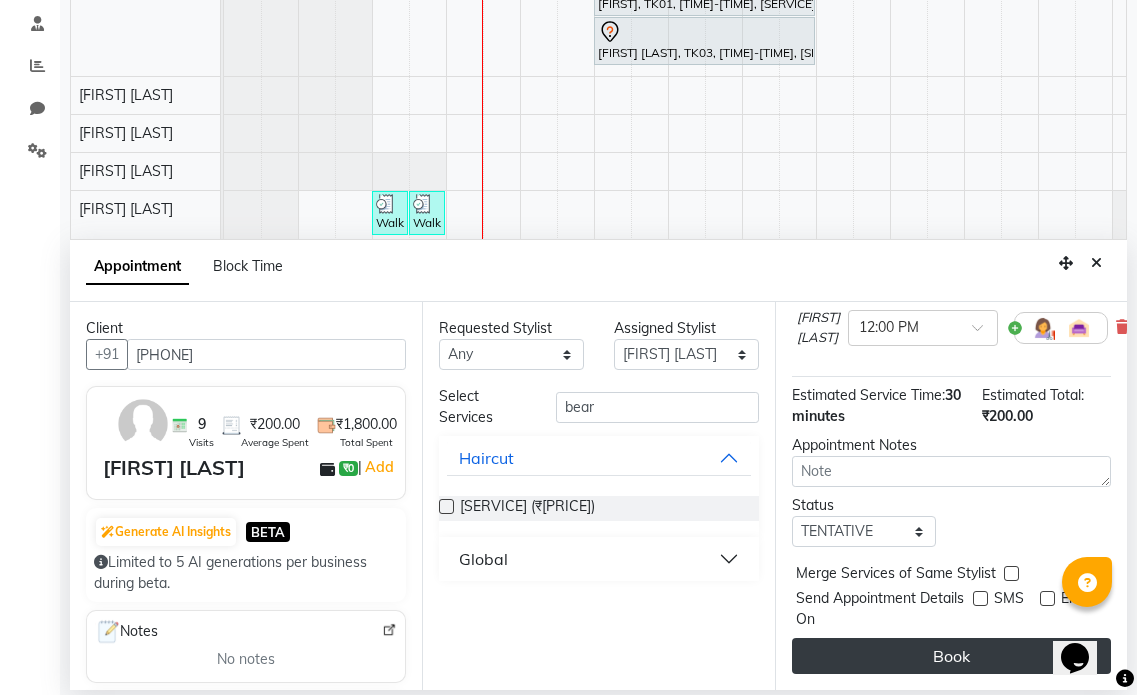 click on "Book" at bounding box center (951, 656) 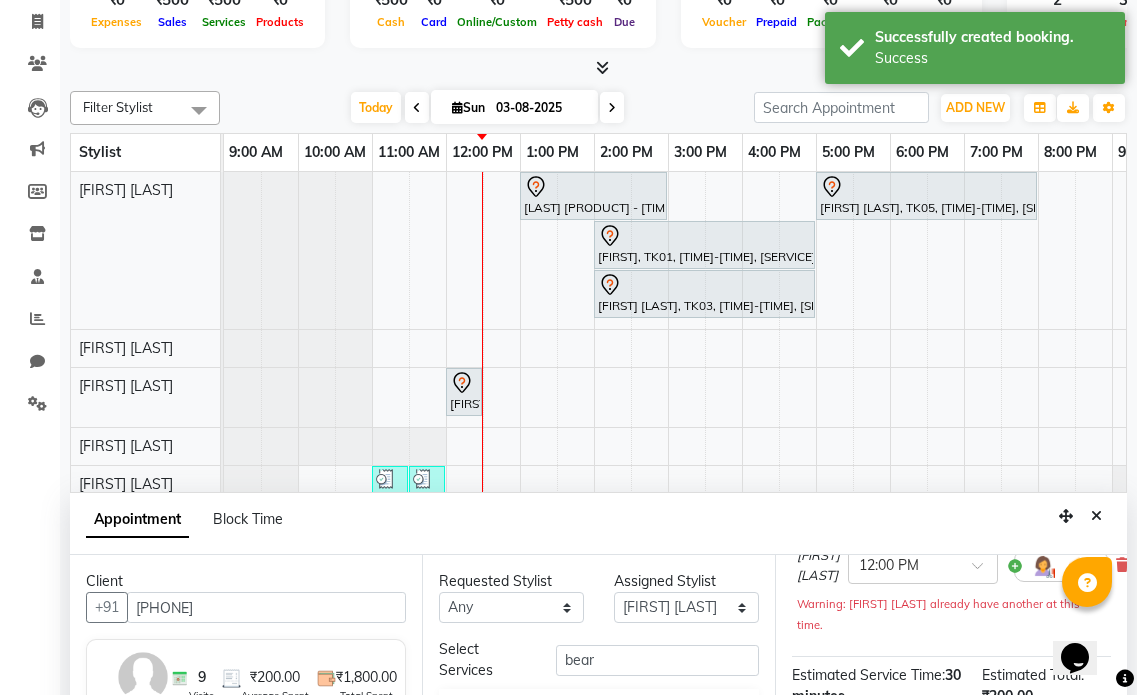 scroll, scrollTop: 377, scrollLeft: 0, axis: vertical 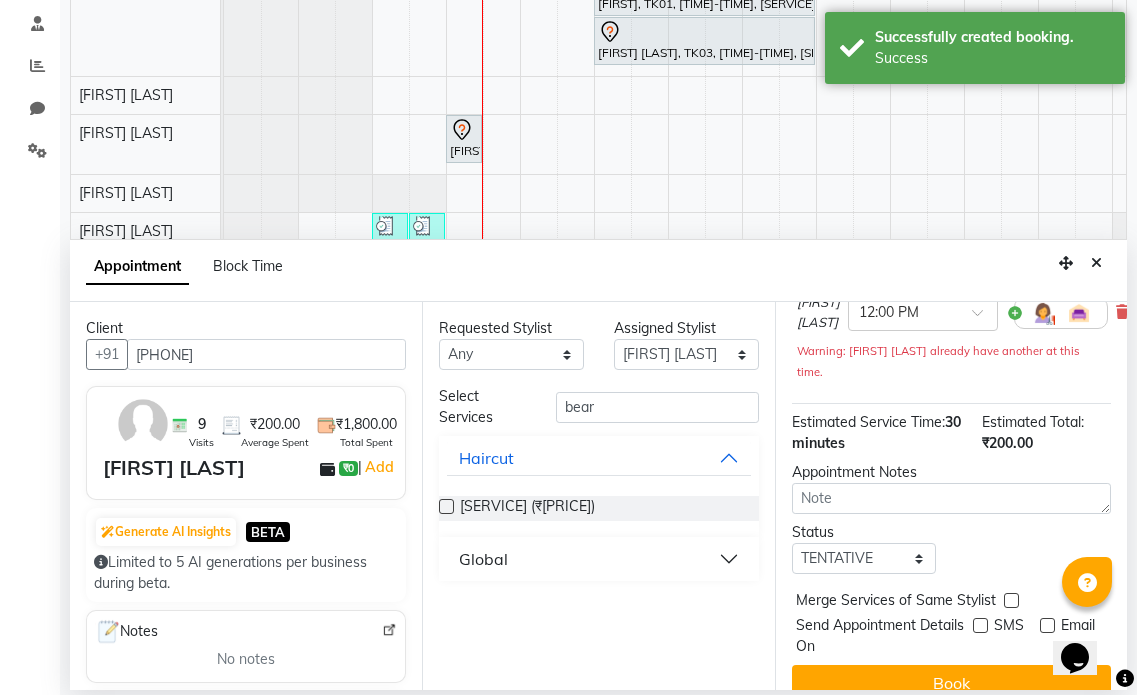 click at bounding box center (1096, 263) 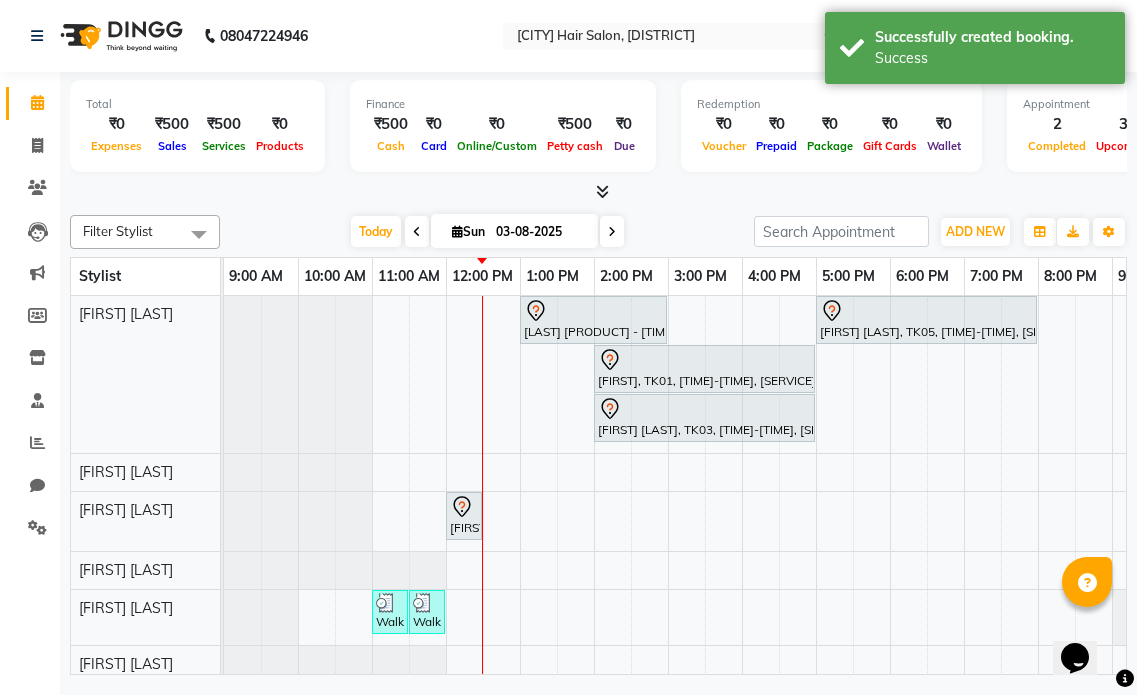 scroll, scrollTop: 0, scrollLeft: 0, axis: both 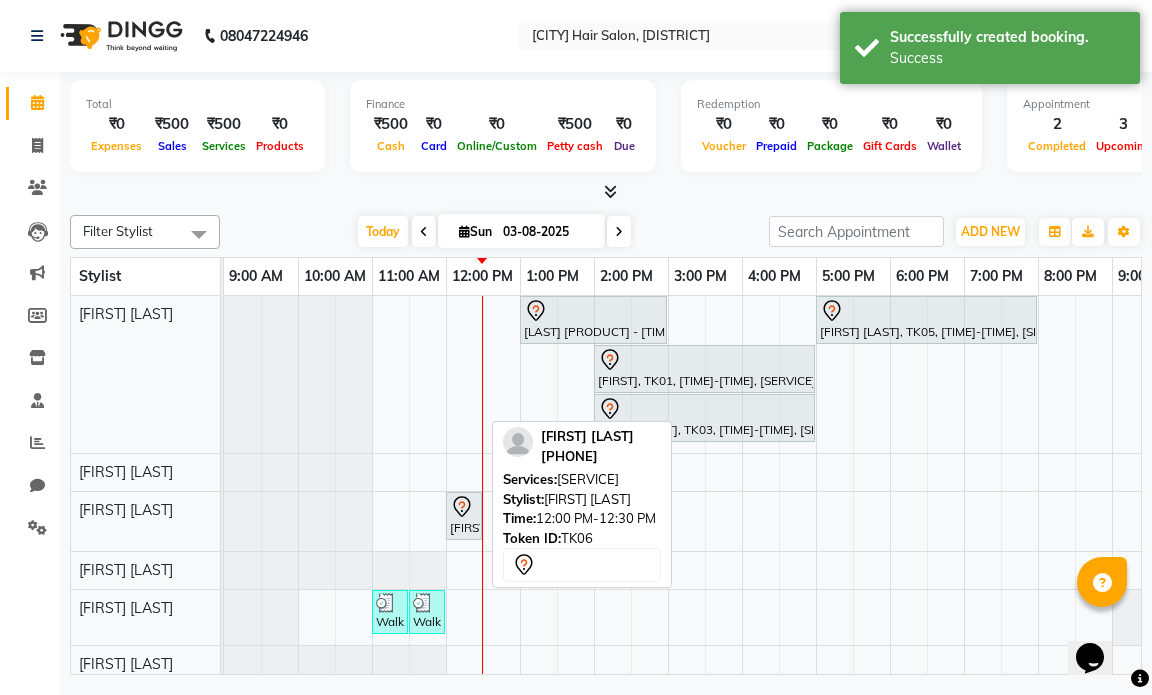 click 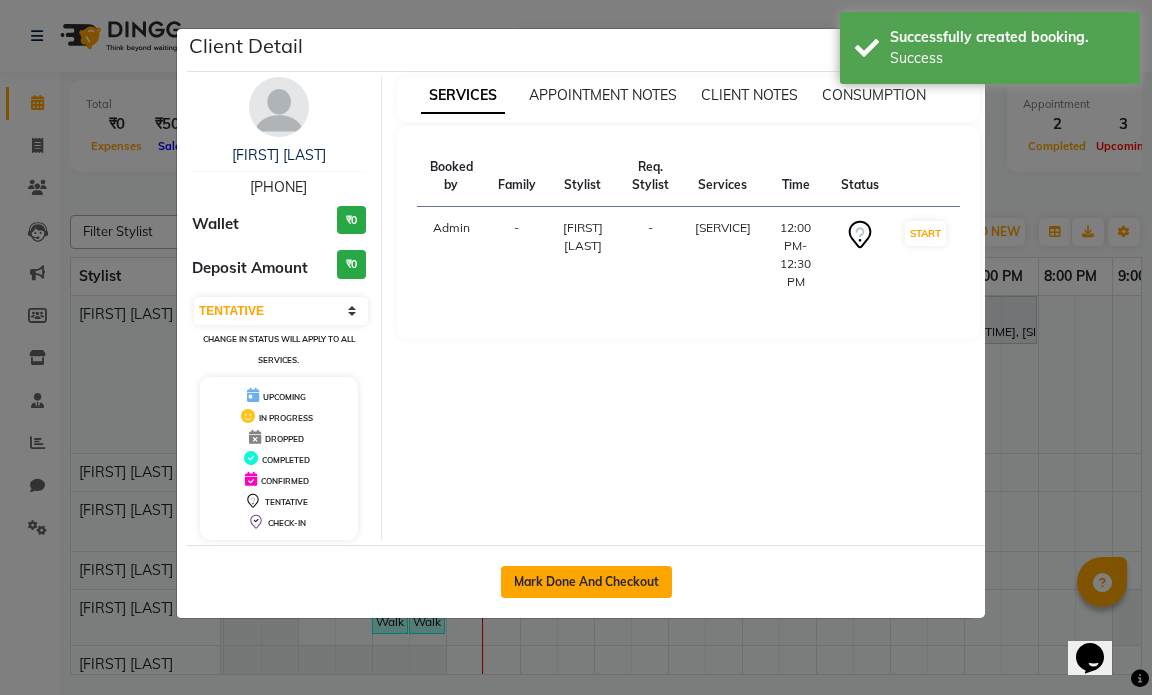 click on "Mark Done And Checkout" 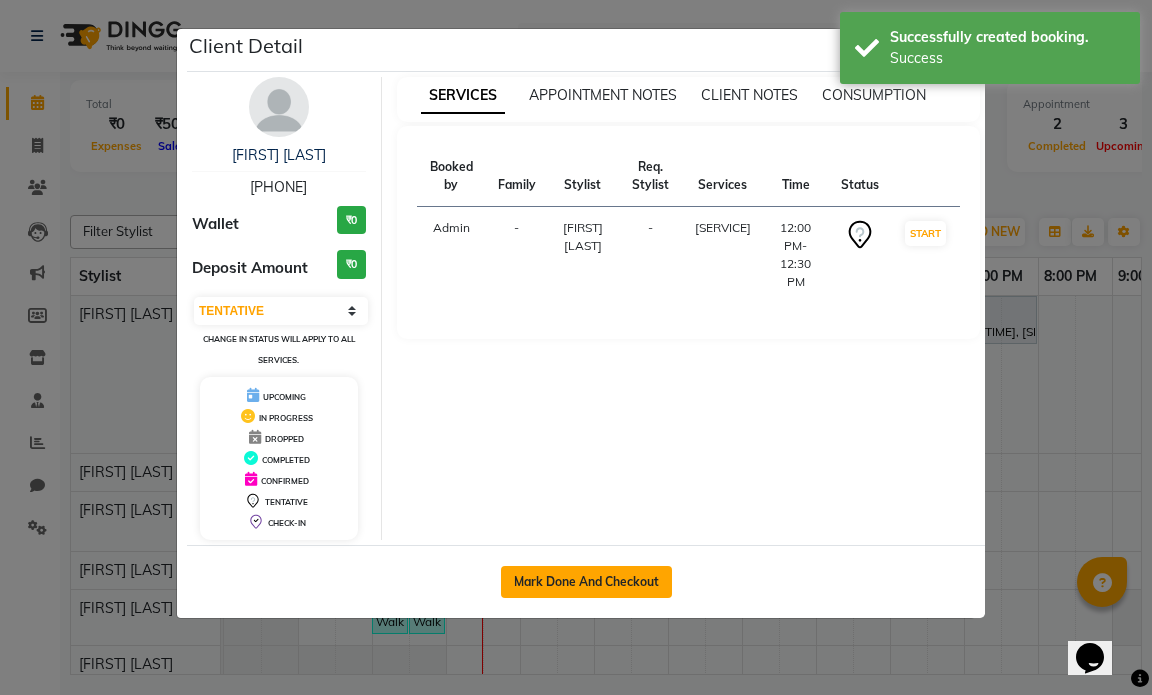select on "service" 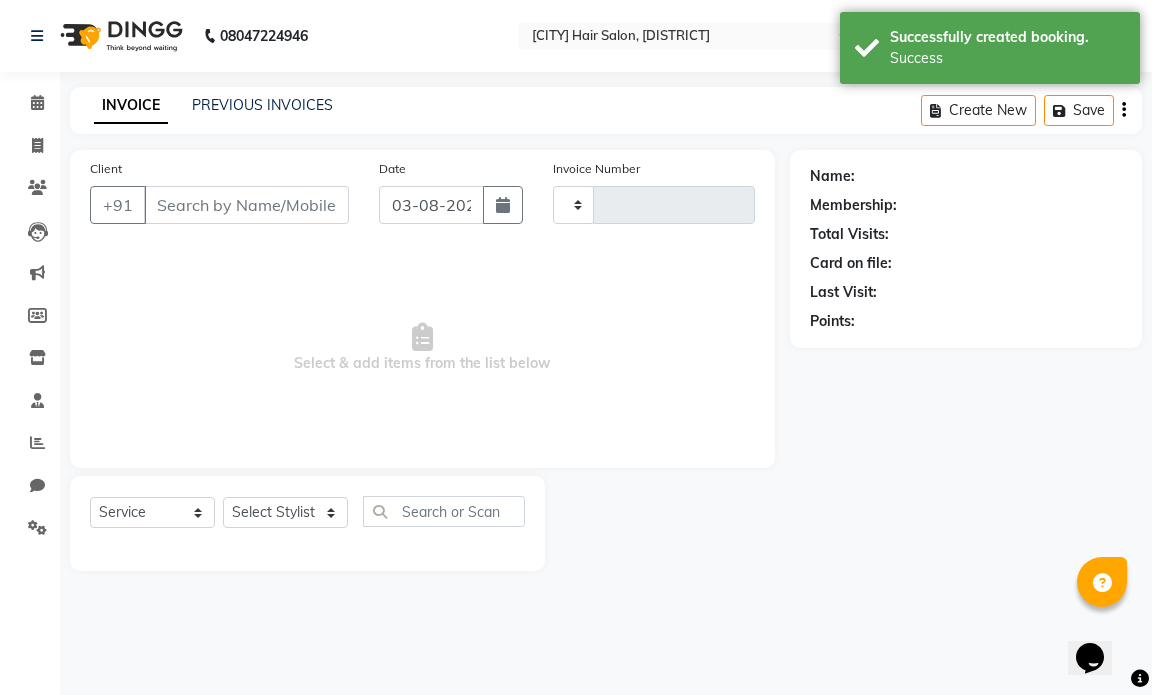 type on "1008" 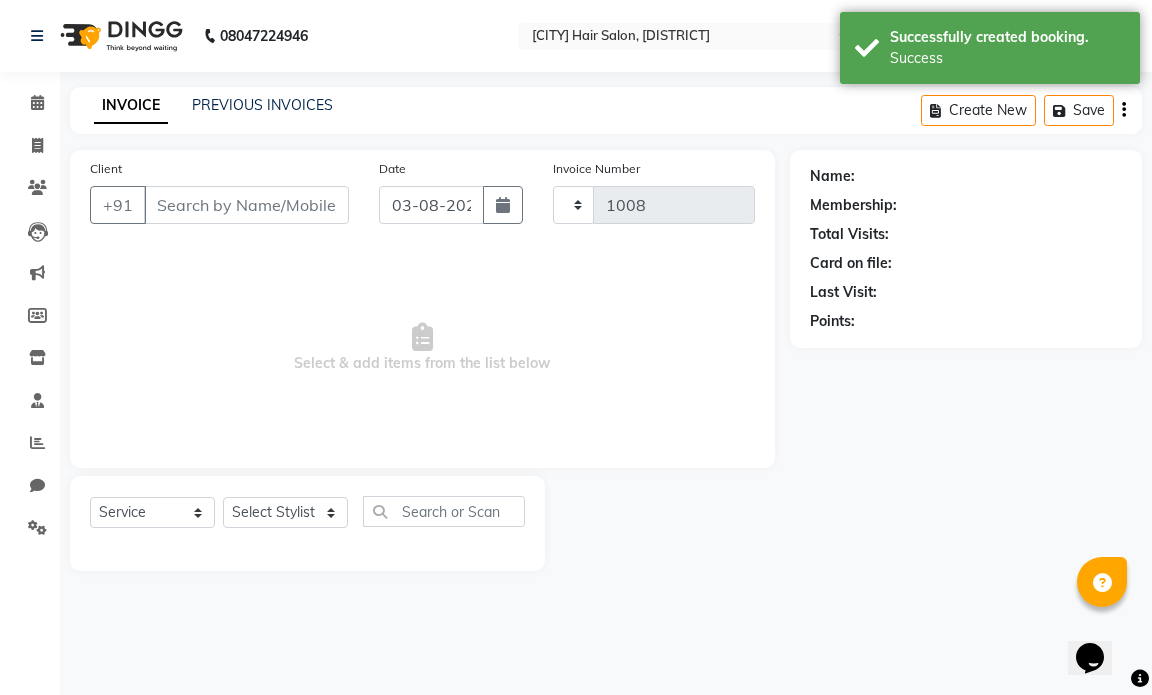 select on "7487" 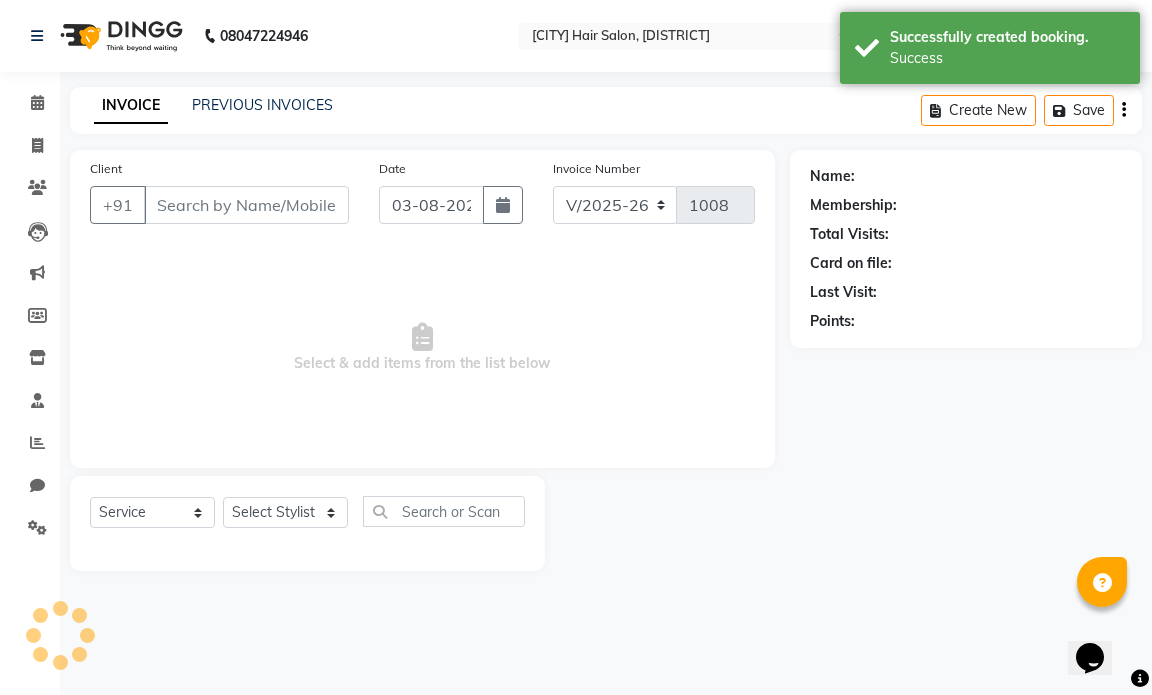 type on "[PHONE]" 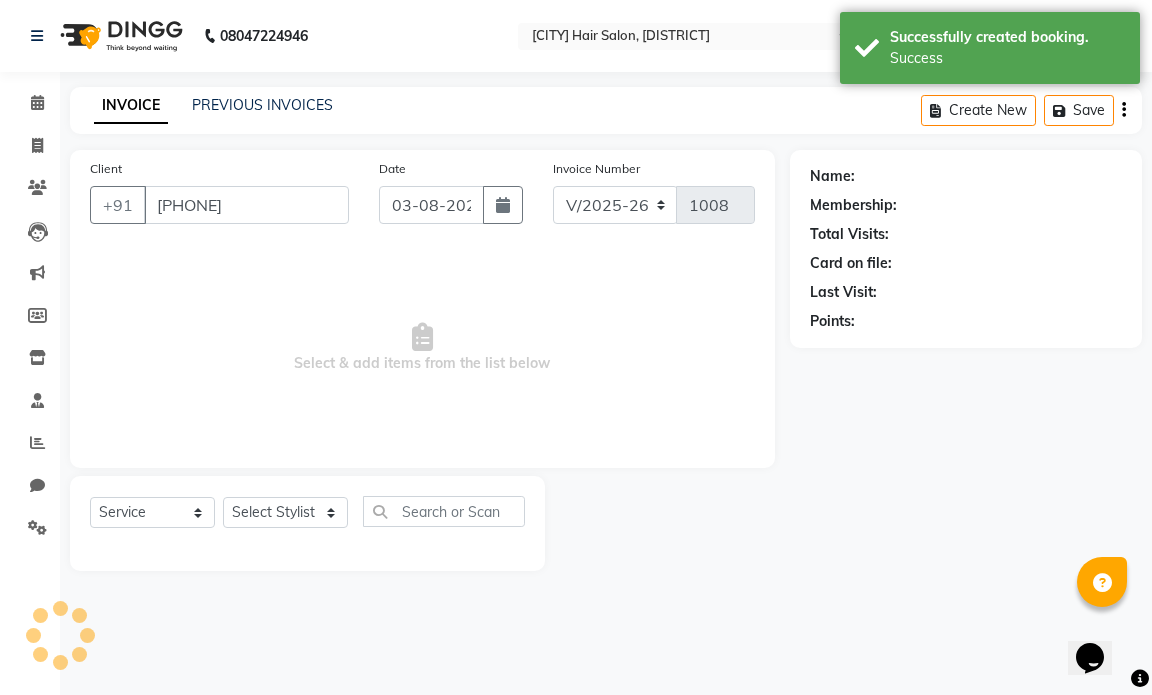 select on "66012" 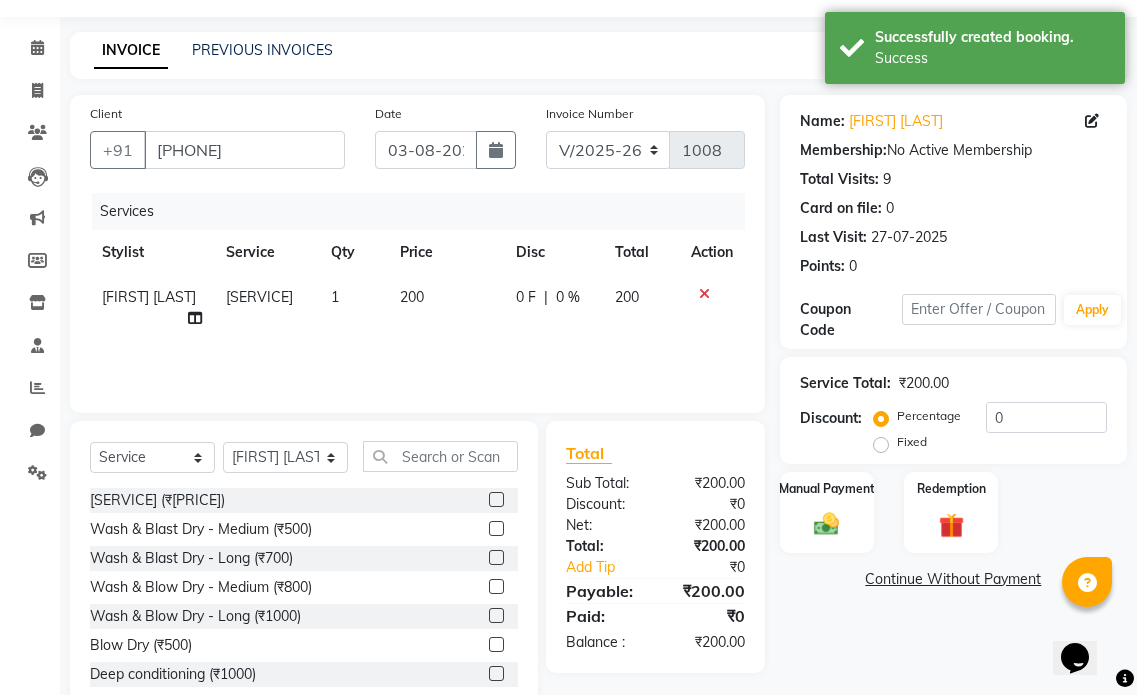 scroll, scrollTop: 106, scrollLeft: 0, axis: vertical 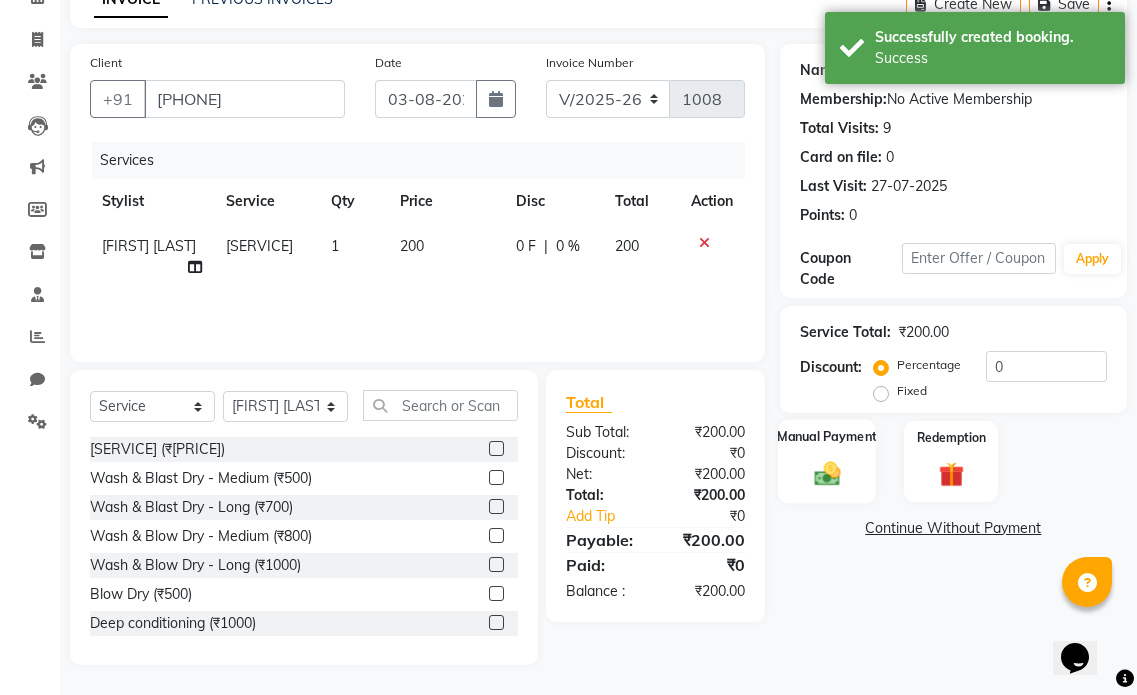 click 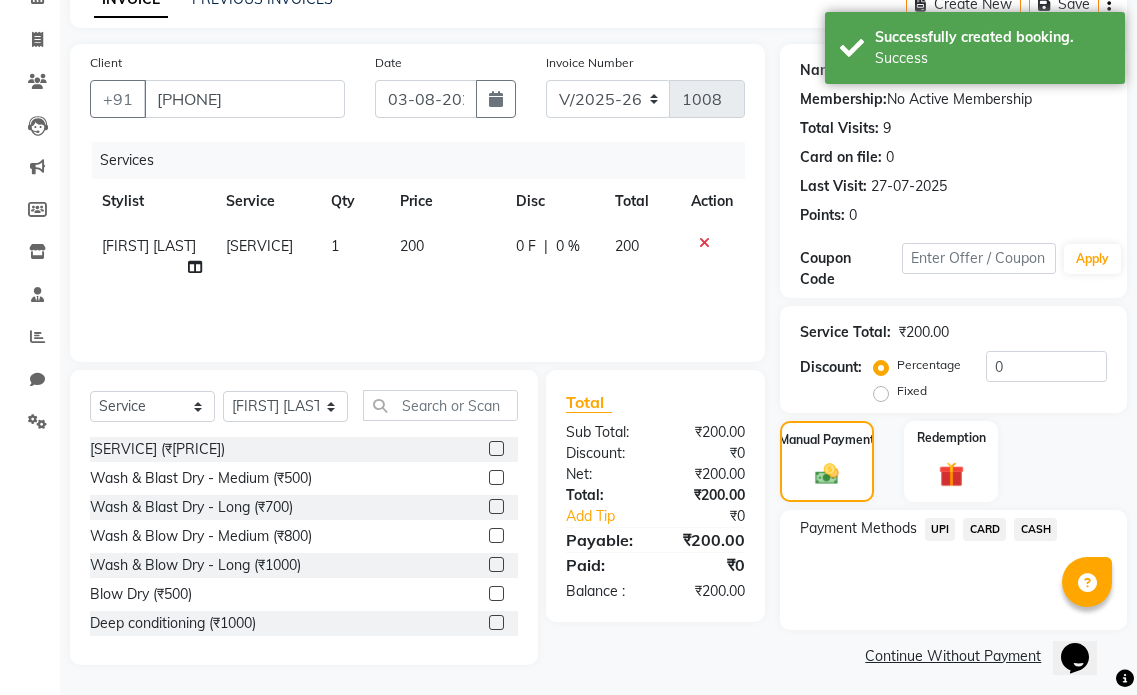 click on "CASH" 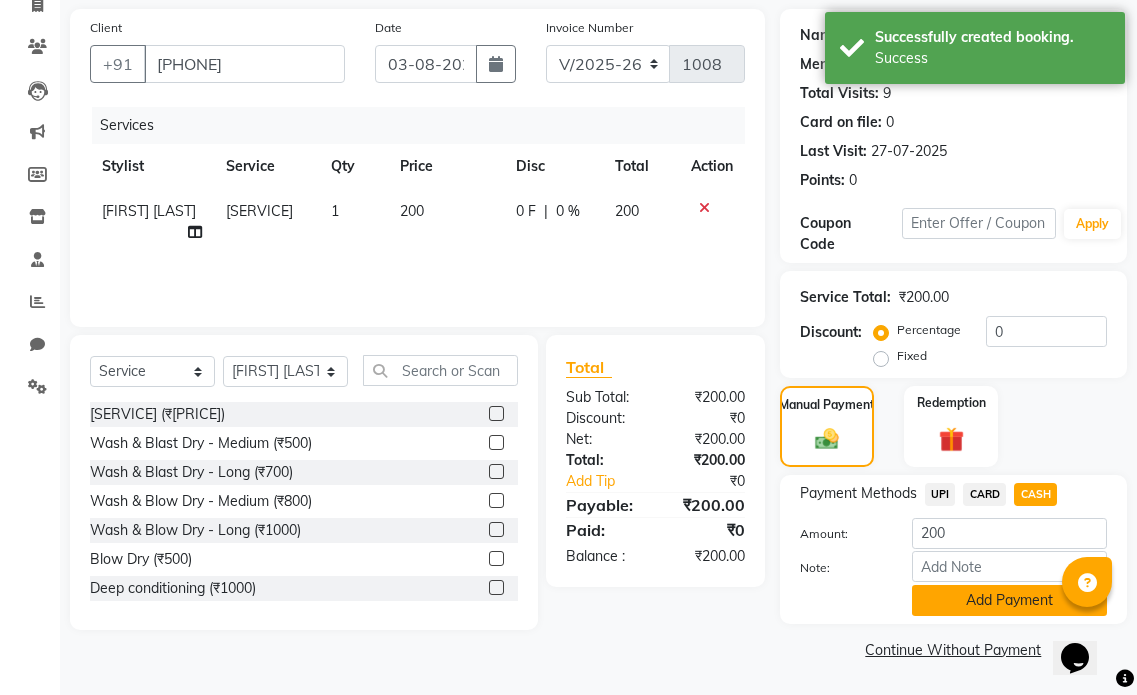 click on "Add Payment" 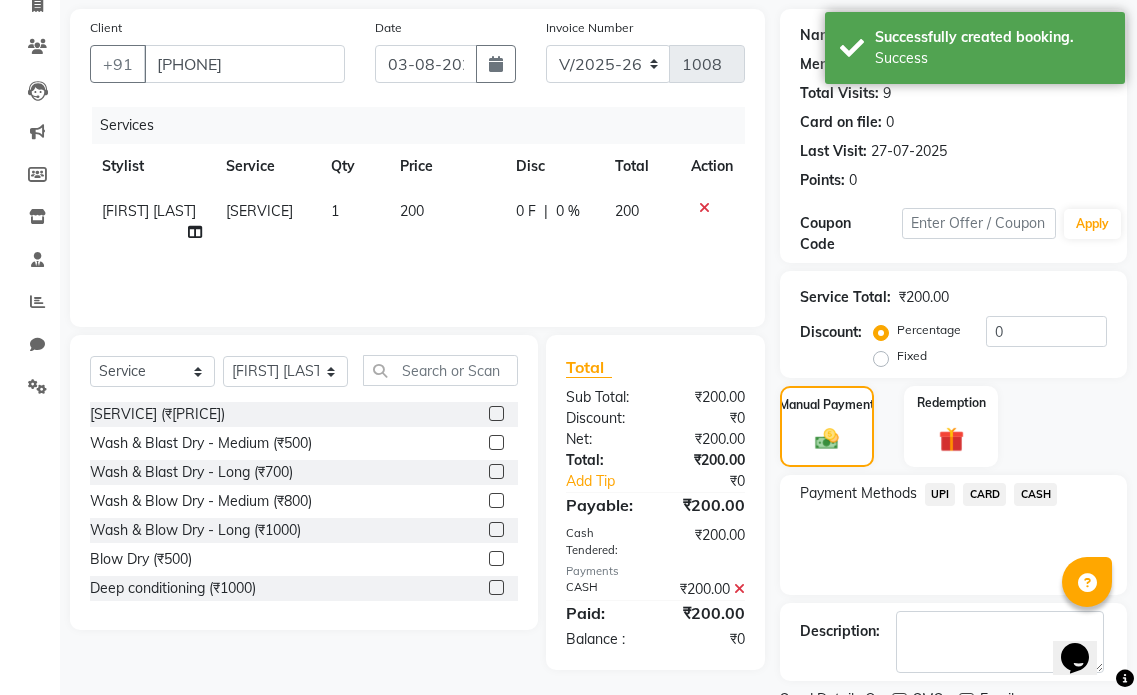 scroll, scrollTop: 225, scrollLeft: 0, axis: vertical 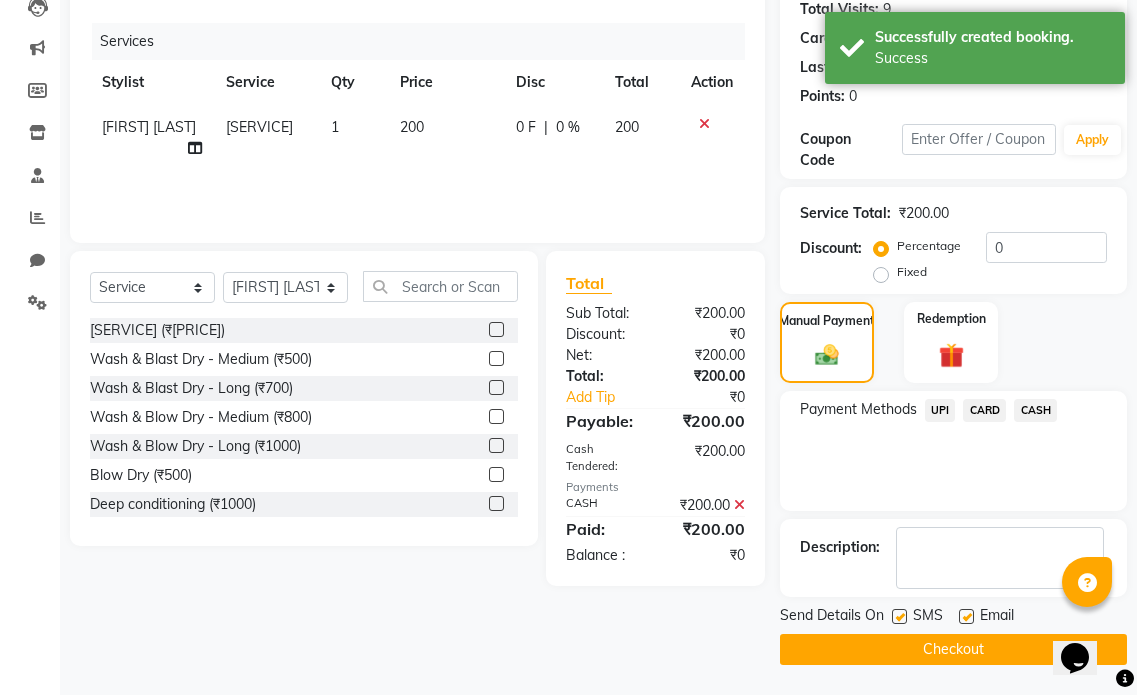 click 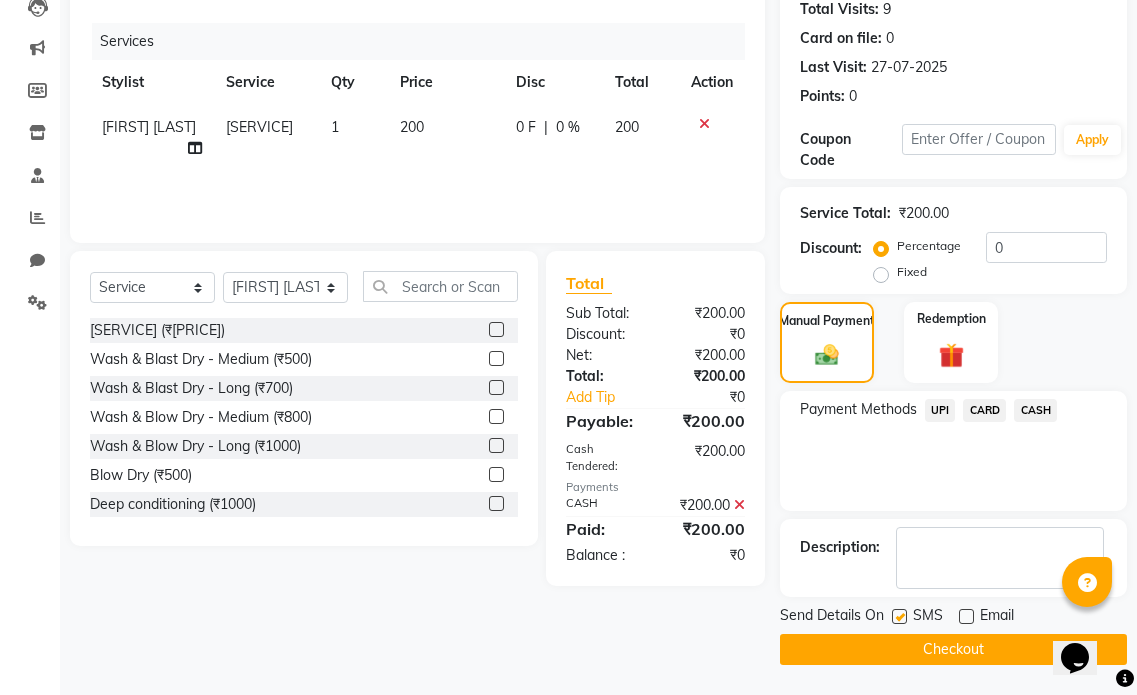 click on "Checkout" 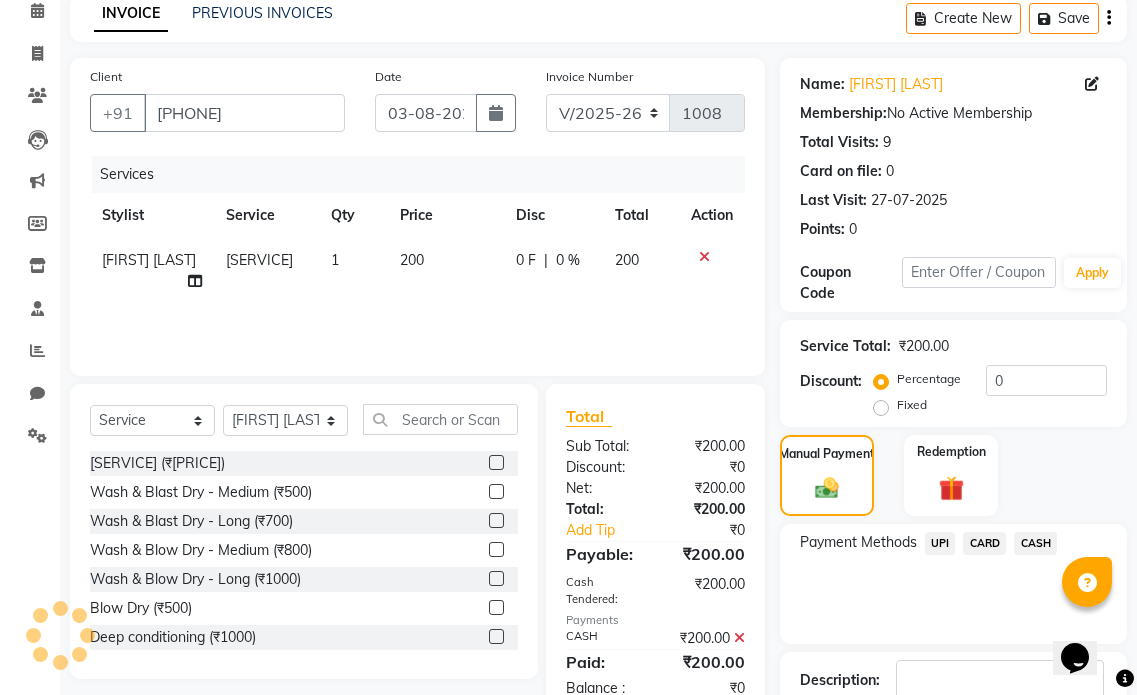 scroll, scrollTop: 0, scrollLeft: 0, axis: both 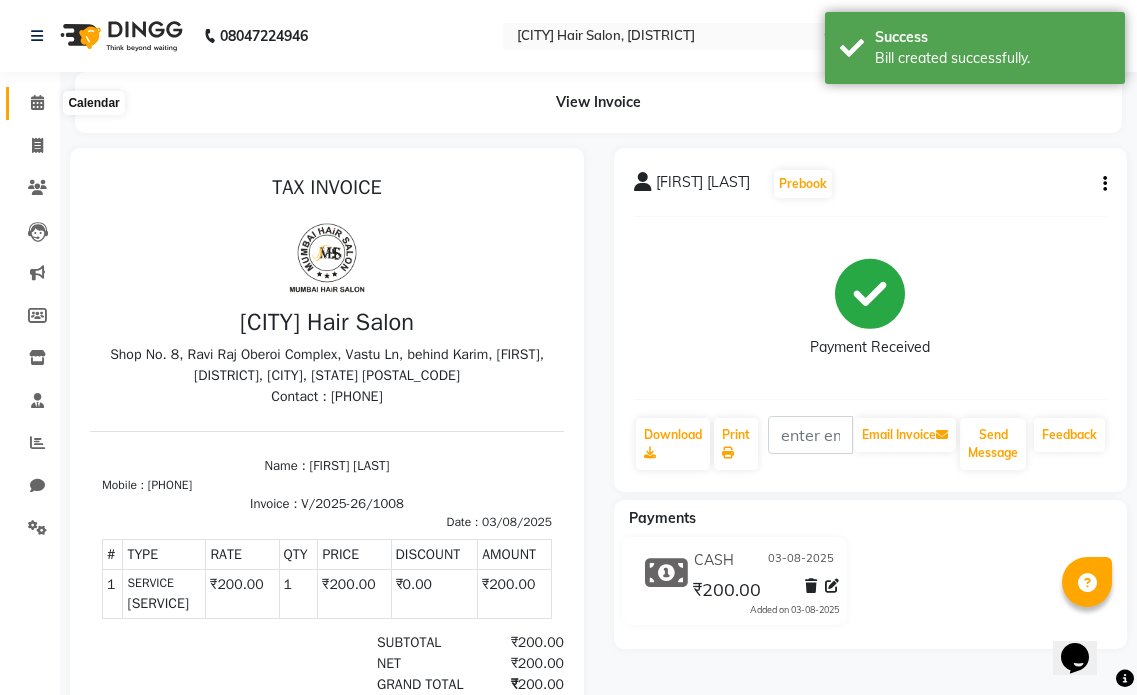 click 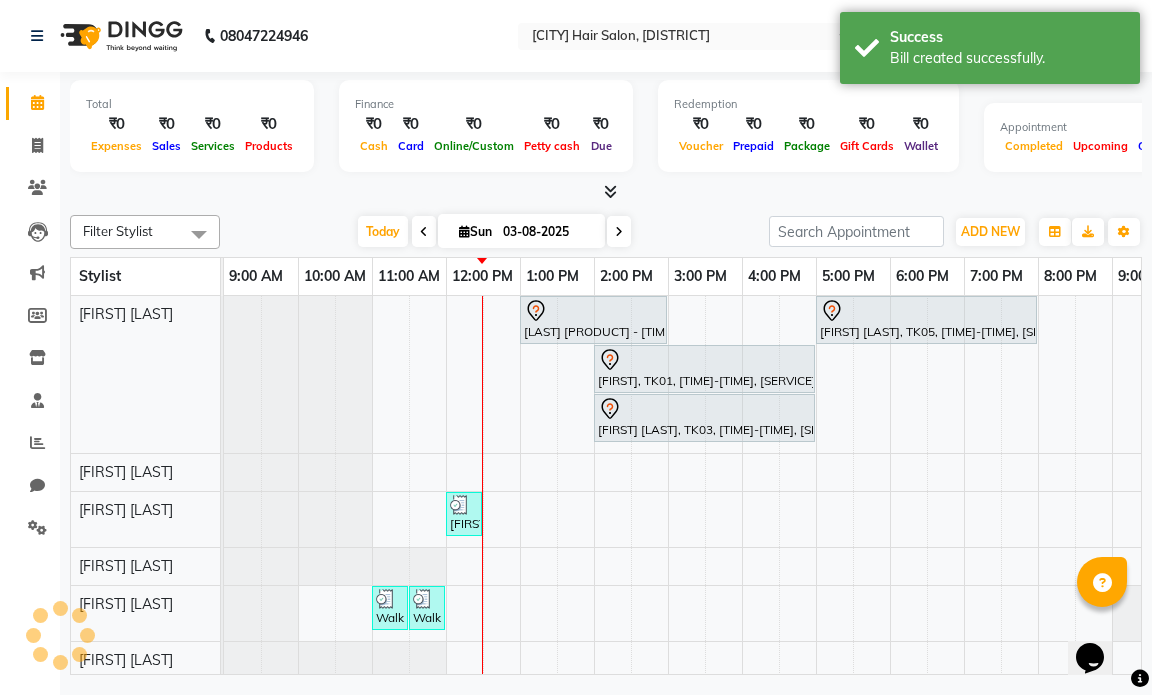 scroll, scrollTop: 0, scrollLeft: 0, axis: both 